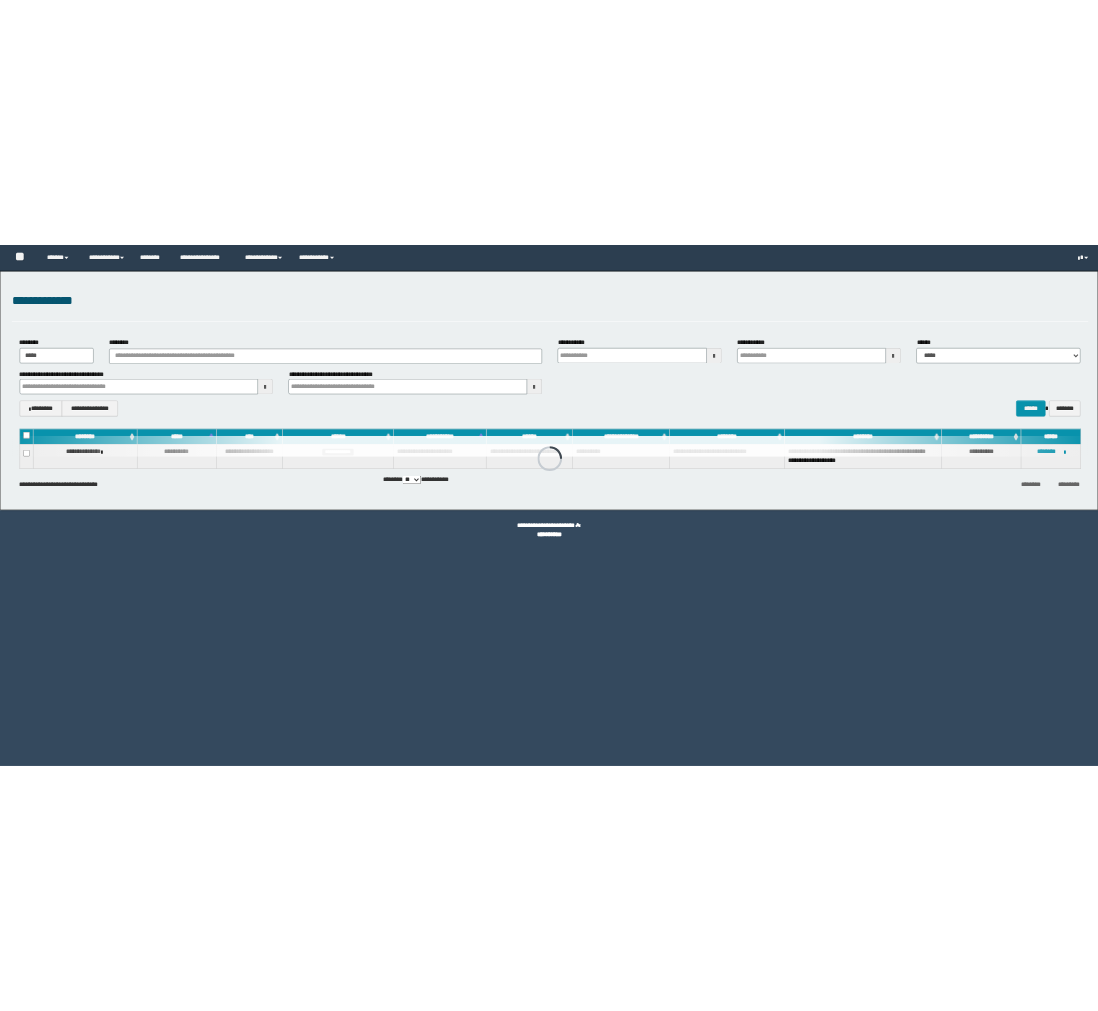scroll, scrollTop: 0, scrollLeft: 0, axis: both 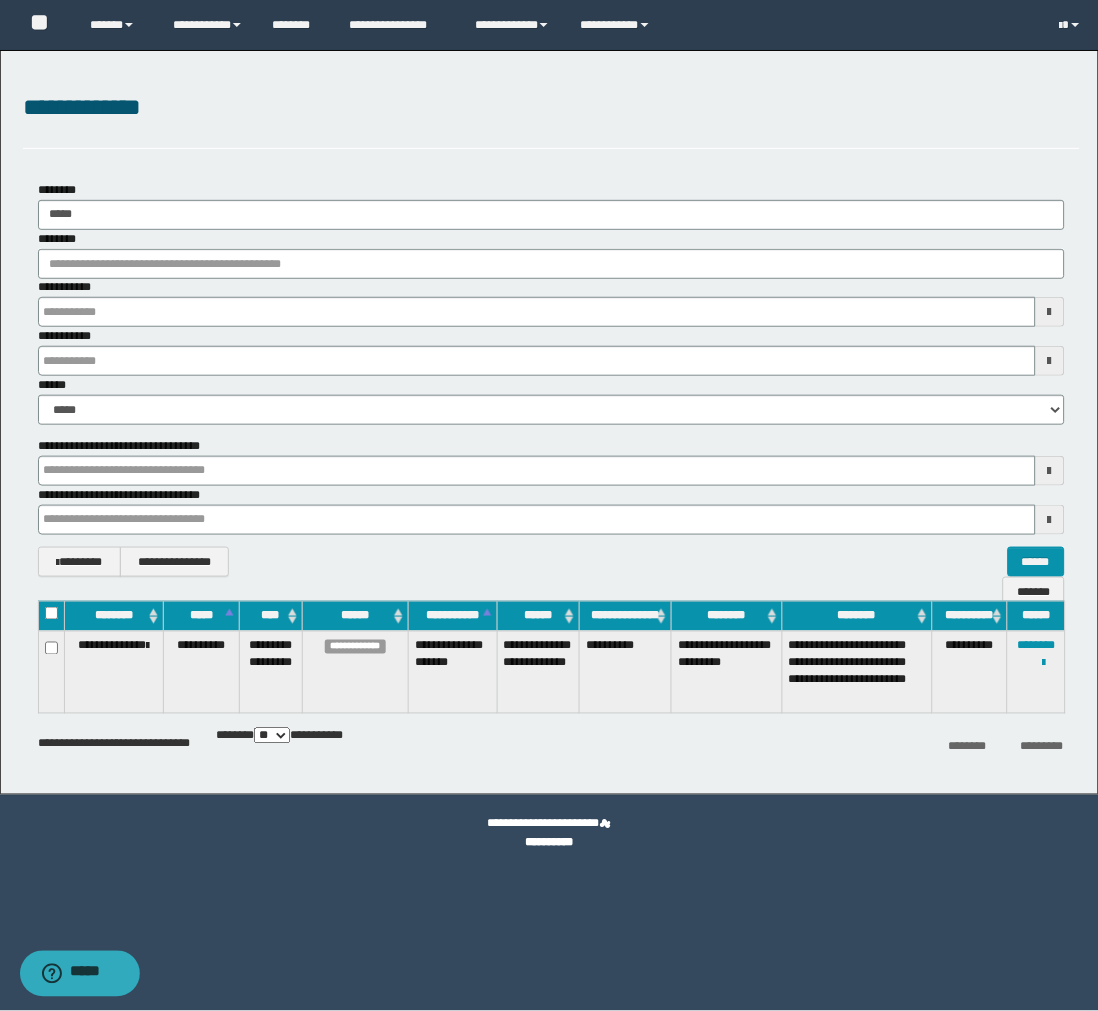 click on "**********" at bounding box center (551, 108) 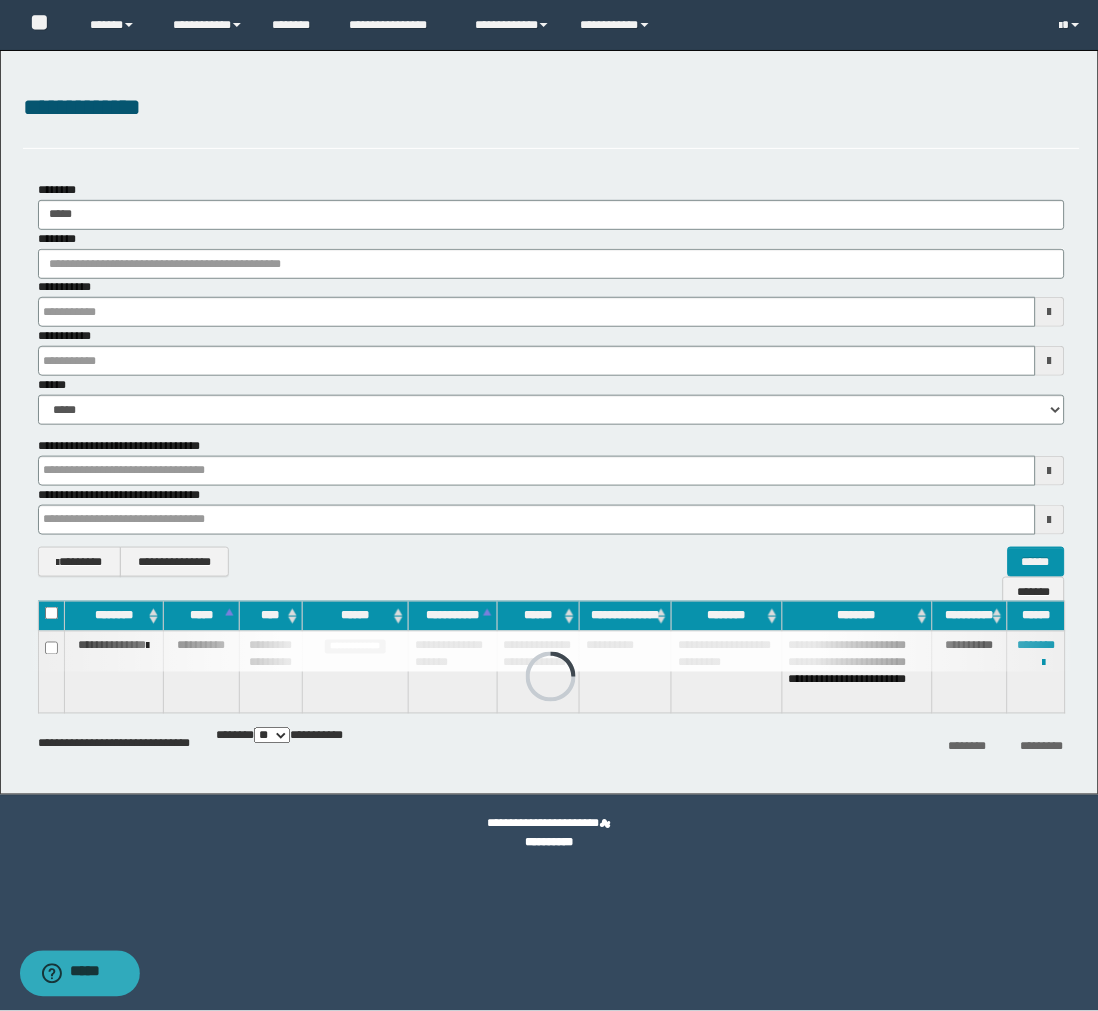 click on "**********" at bounding box center [549, 505] 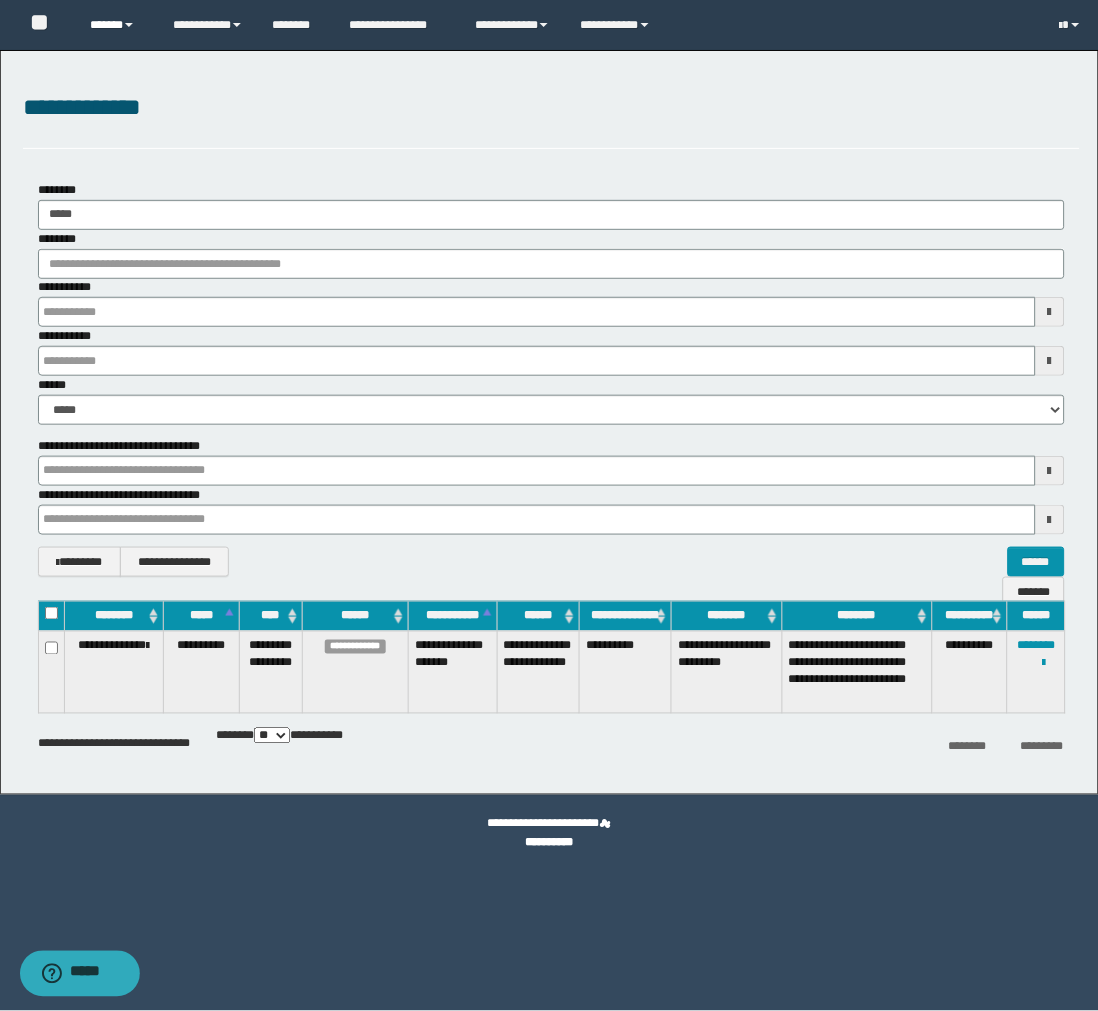 click on "******" at bounding box center [116, 25] 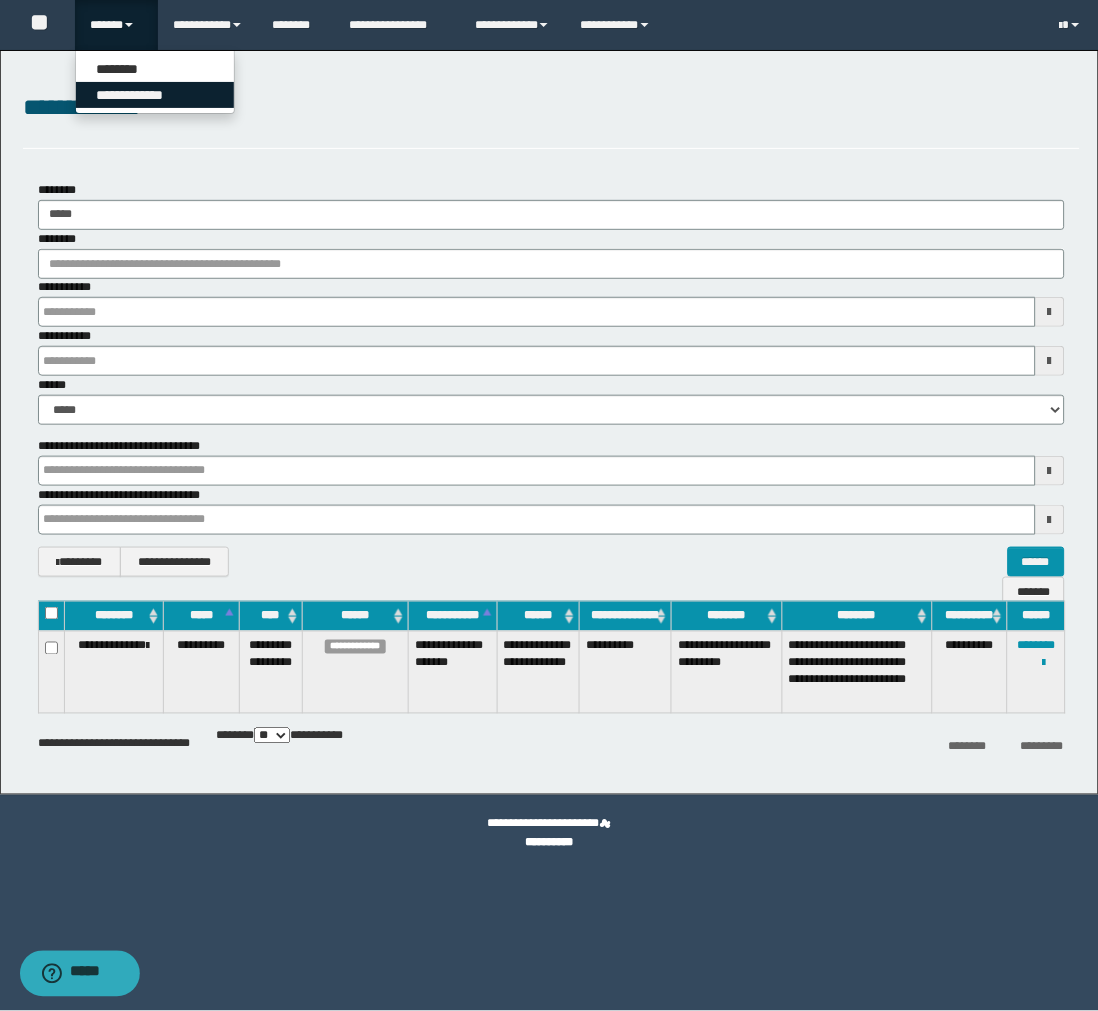 click on "**********" at bounding box center [155, 95] 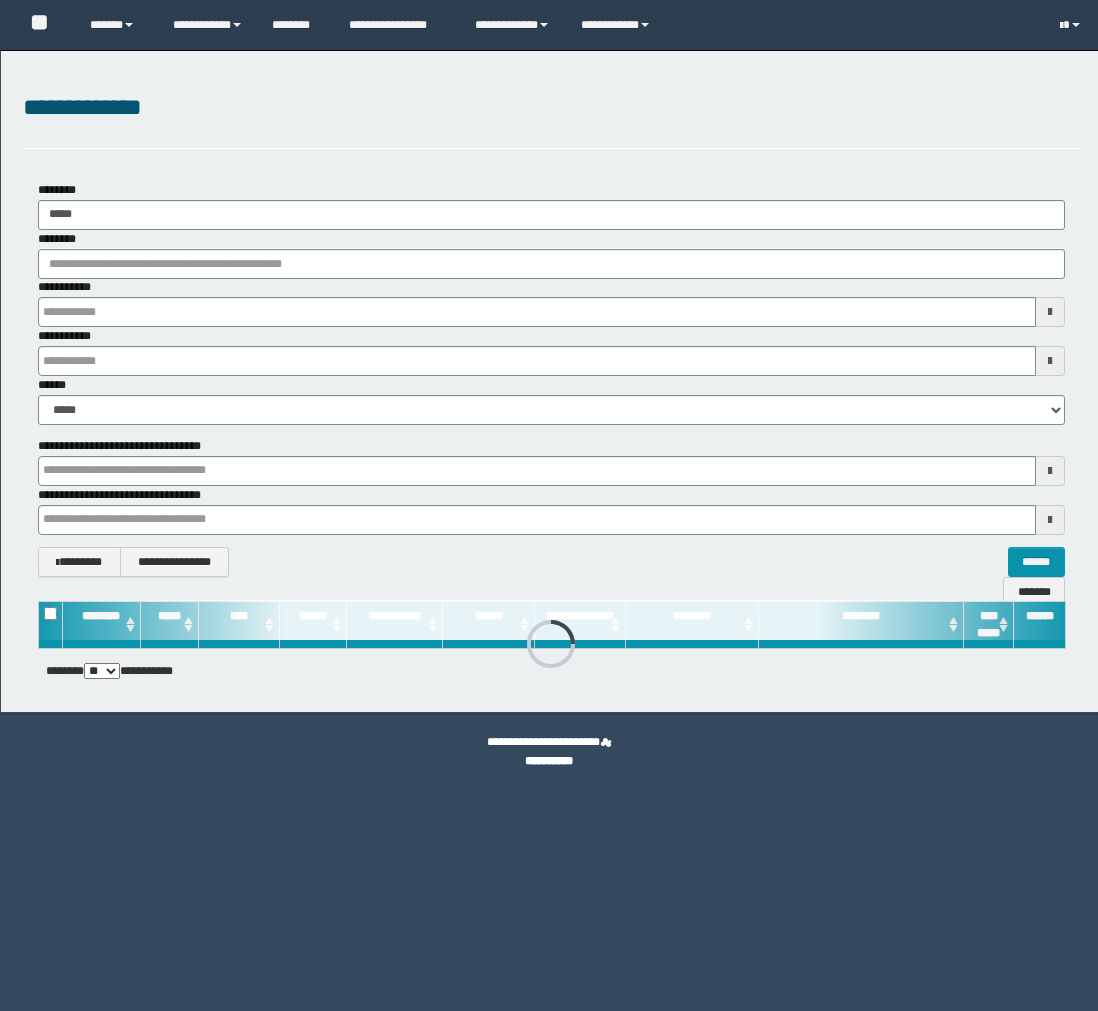 scroll, scrollTop: 0, scrollLeft: 0, axis: both 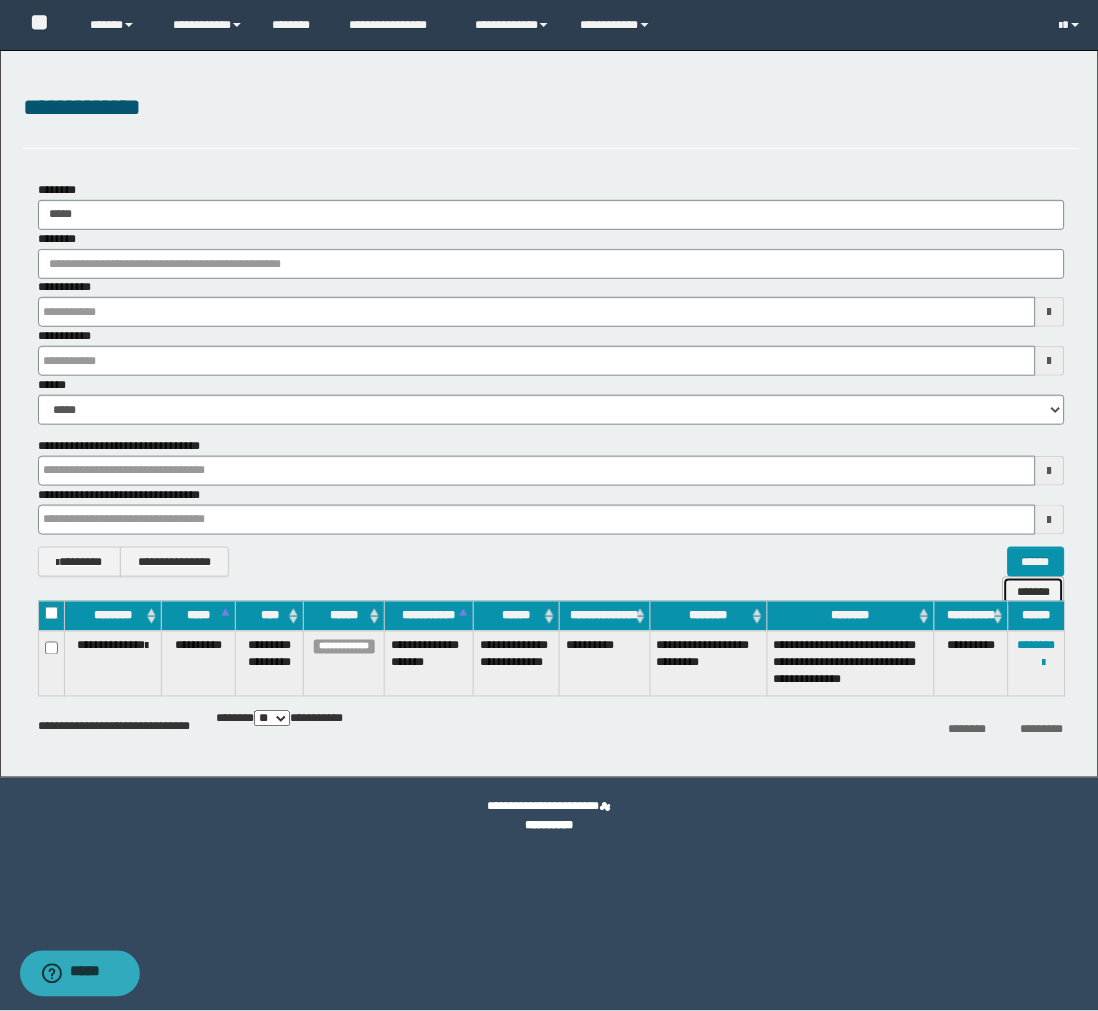 click on "*******" at bounding box center (1033, 592) 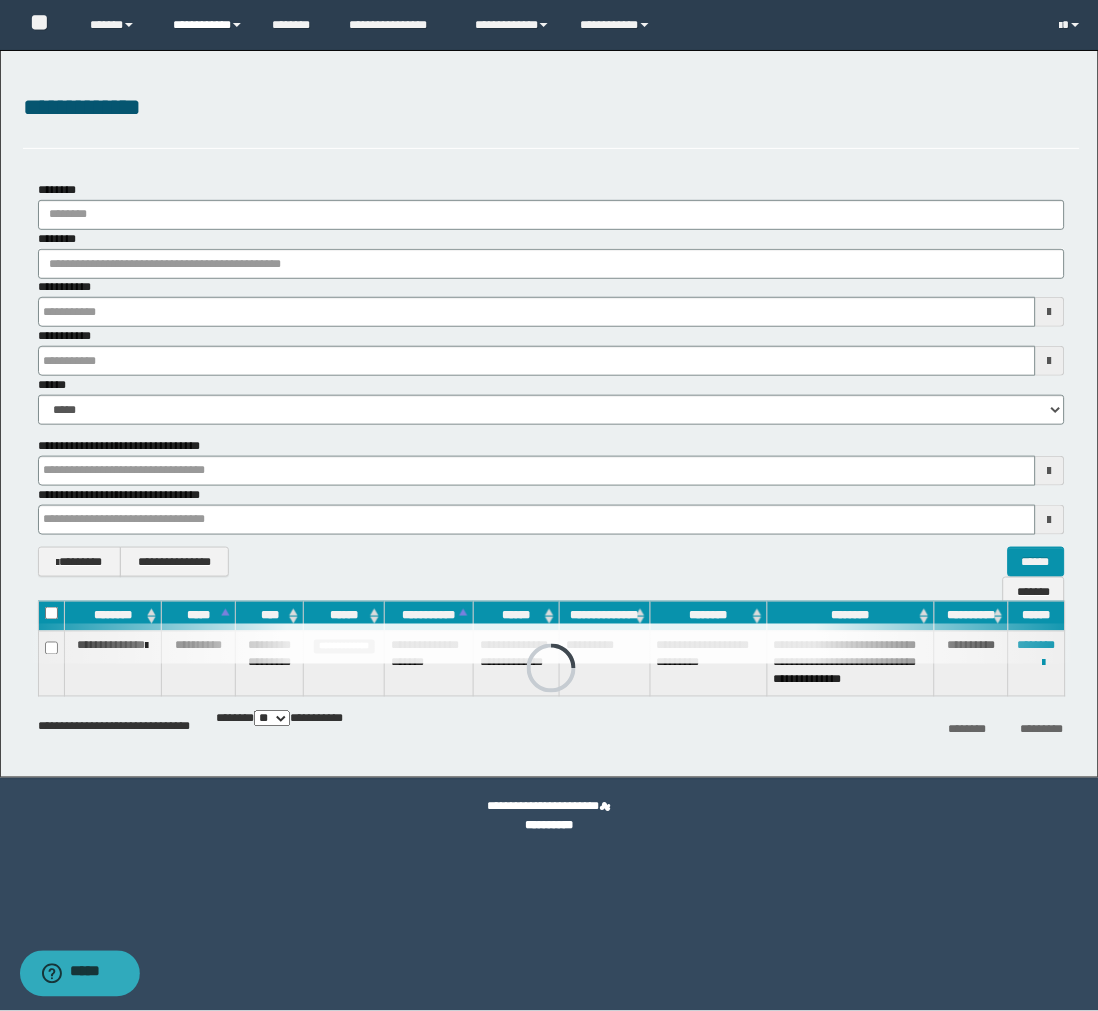 click on "**********" at bounding box center (207, 25) 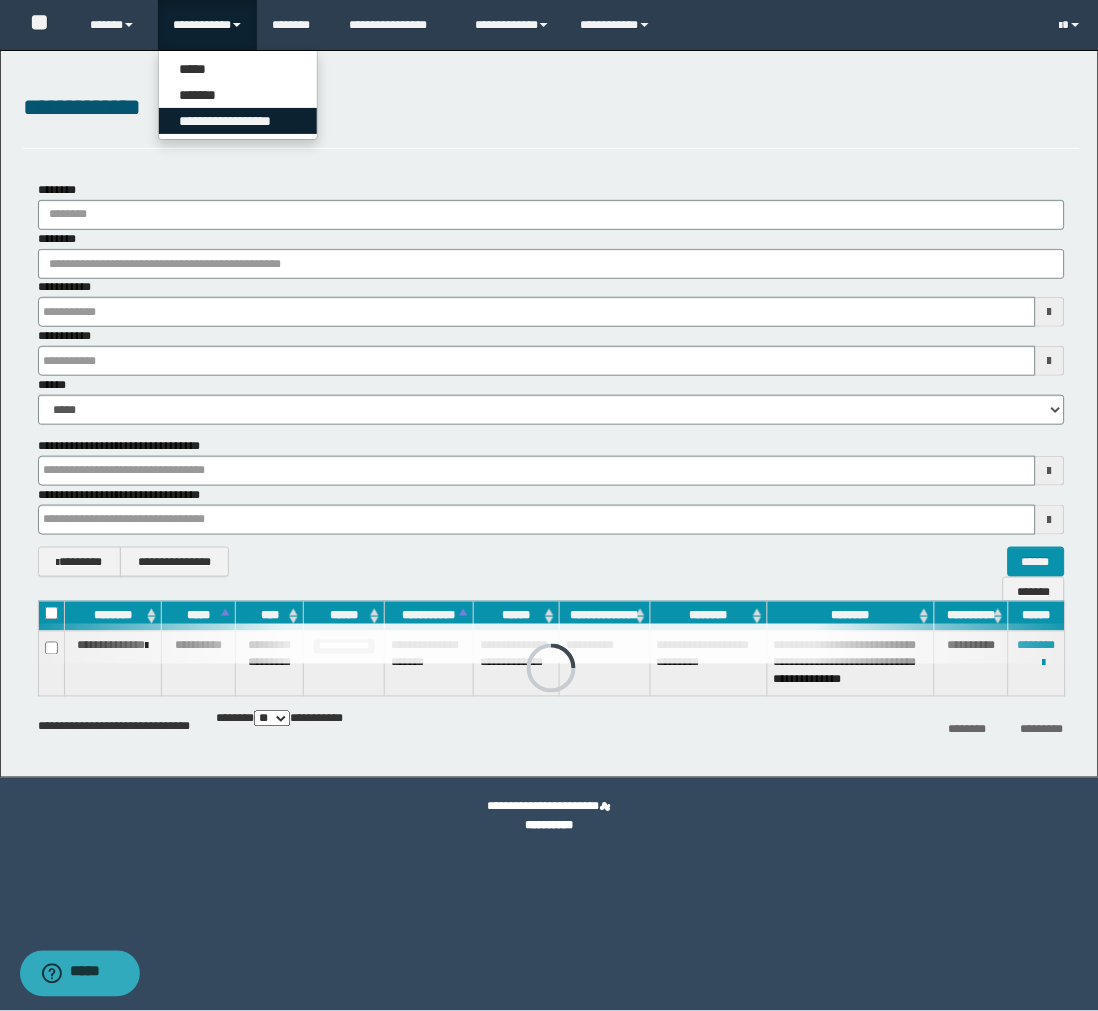 click on "**********" at bounding box center [238, 121] 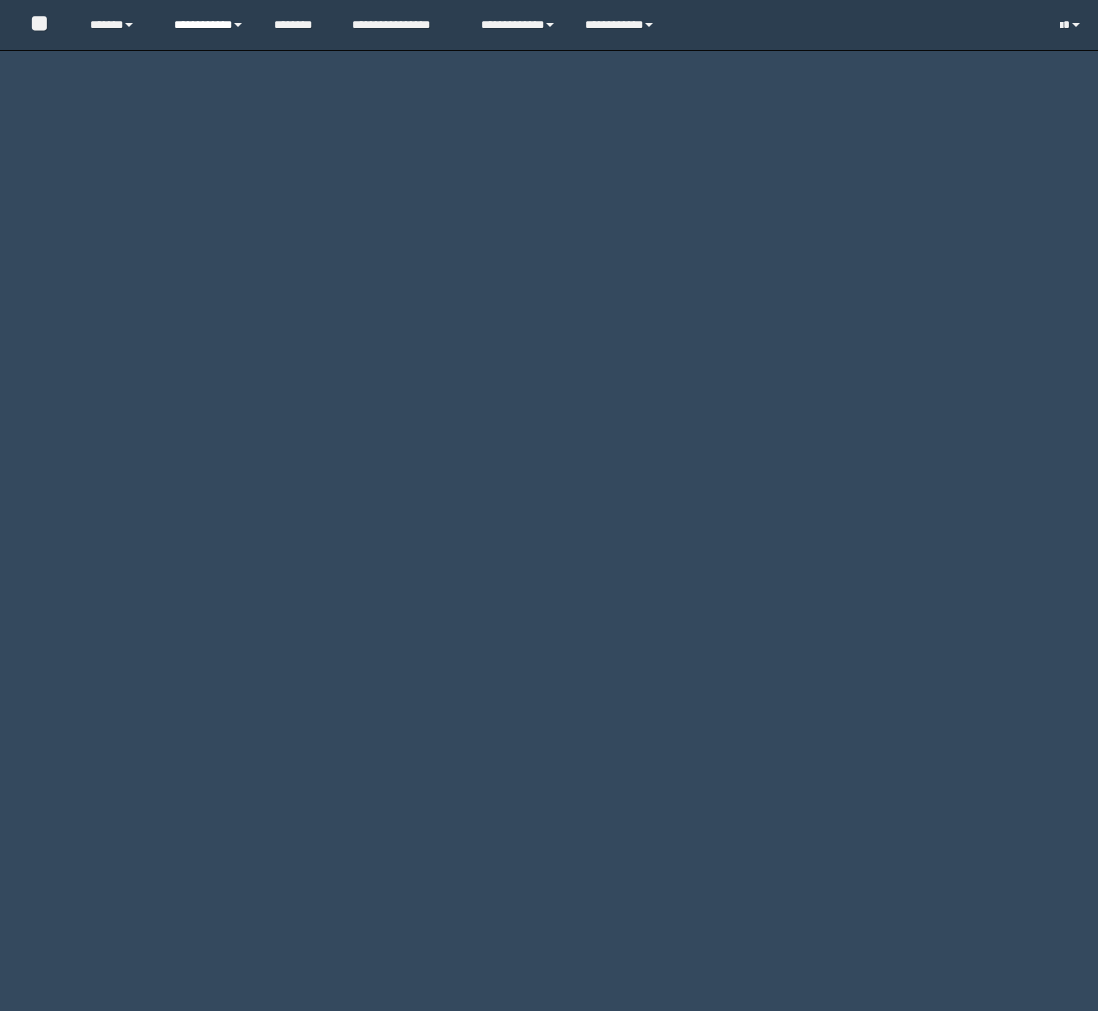 scroll, scrollTop: 0, scrollLeft: 0, axis: both 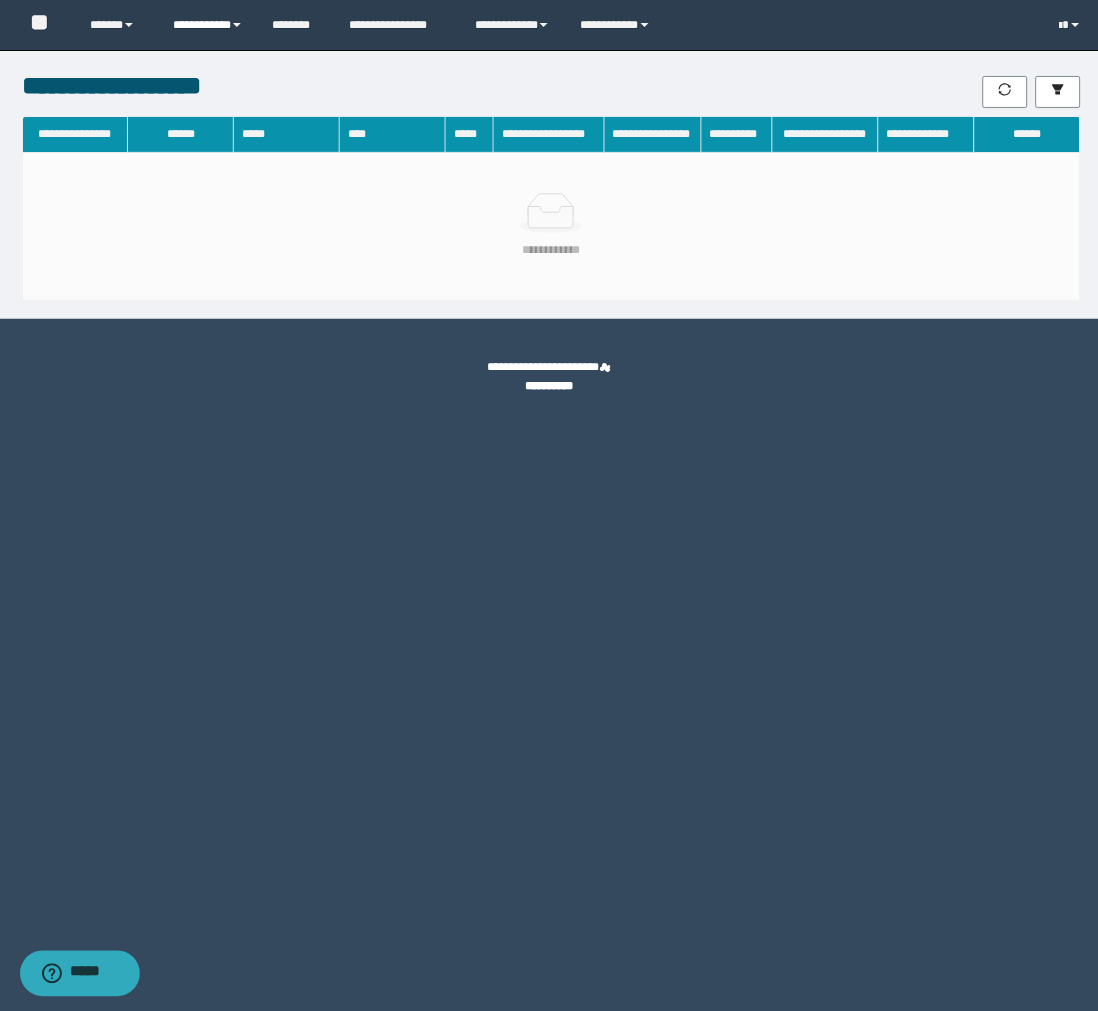 click on "**********" at bounding box center [207, 25] 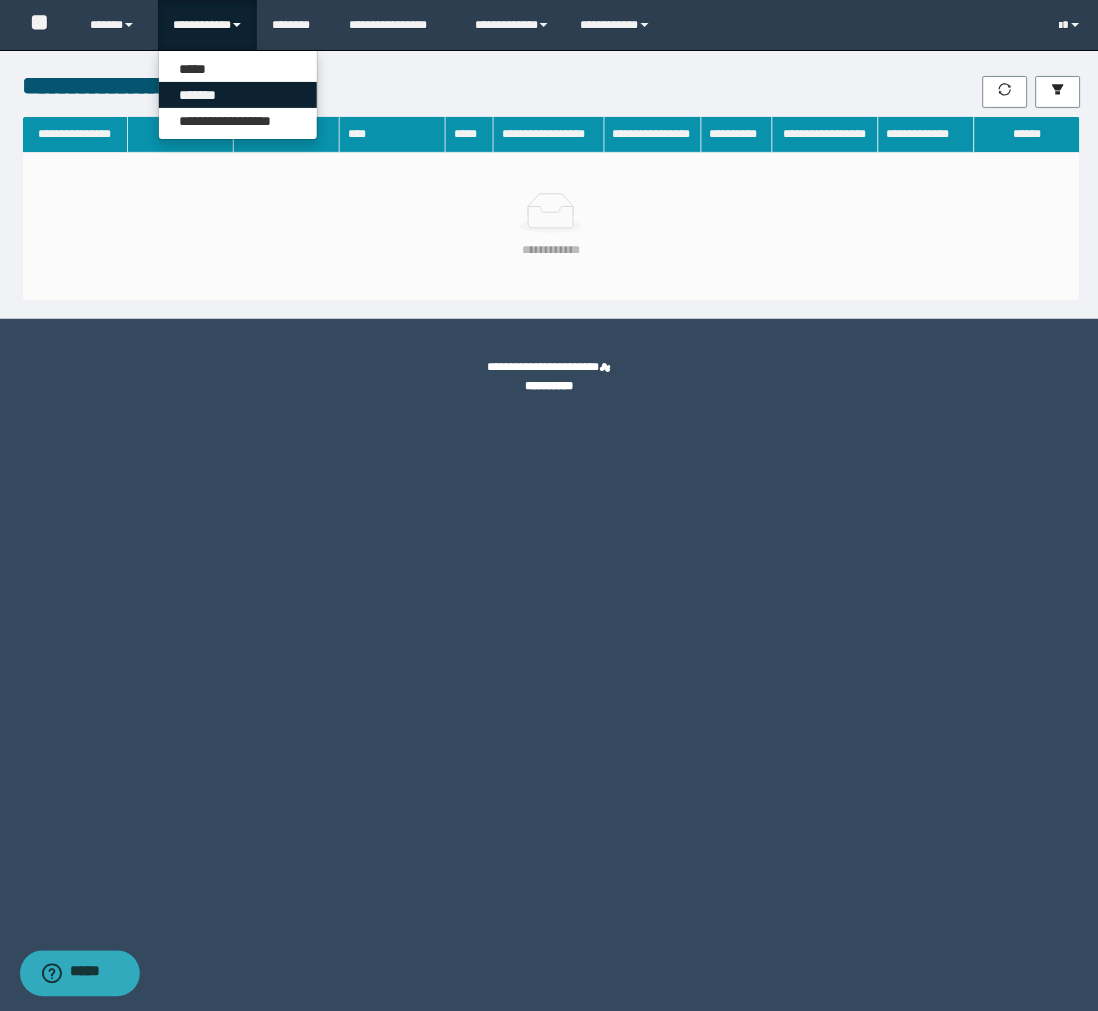click on "*******" at bounding box center [238, 95] 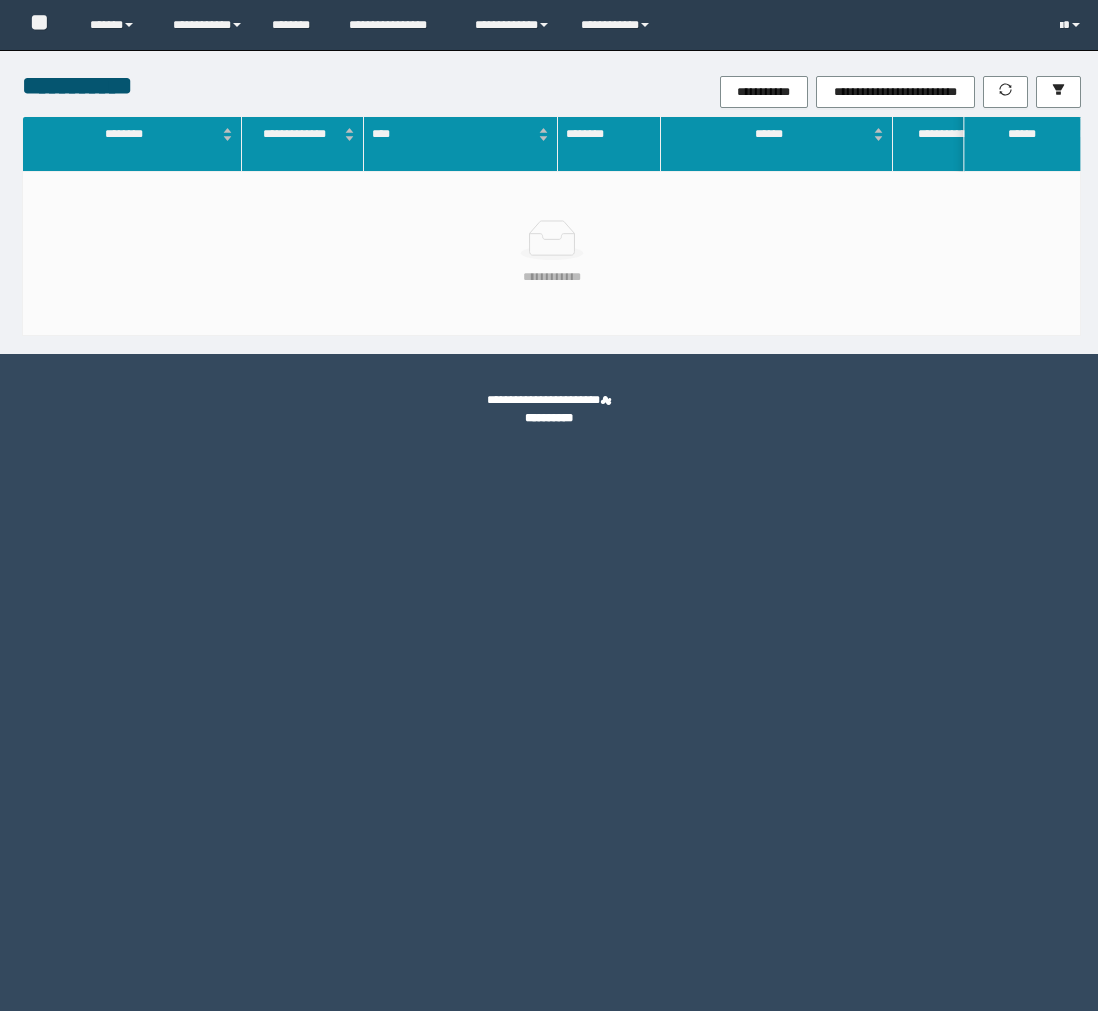 scroll, scrollTop: 0, scrollLeft: 0, axis: both 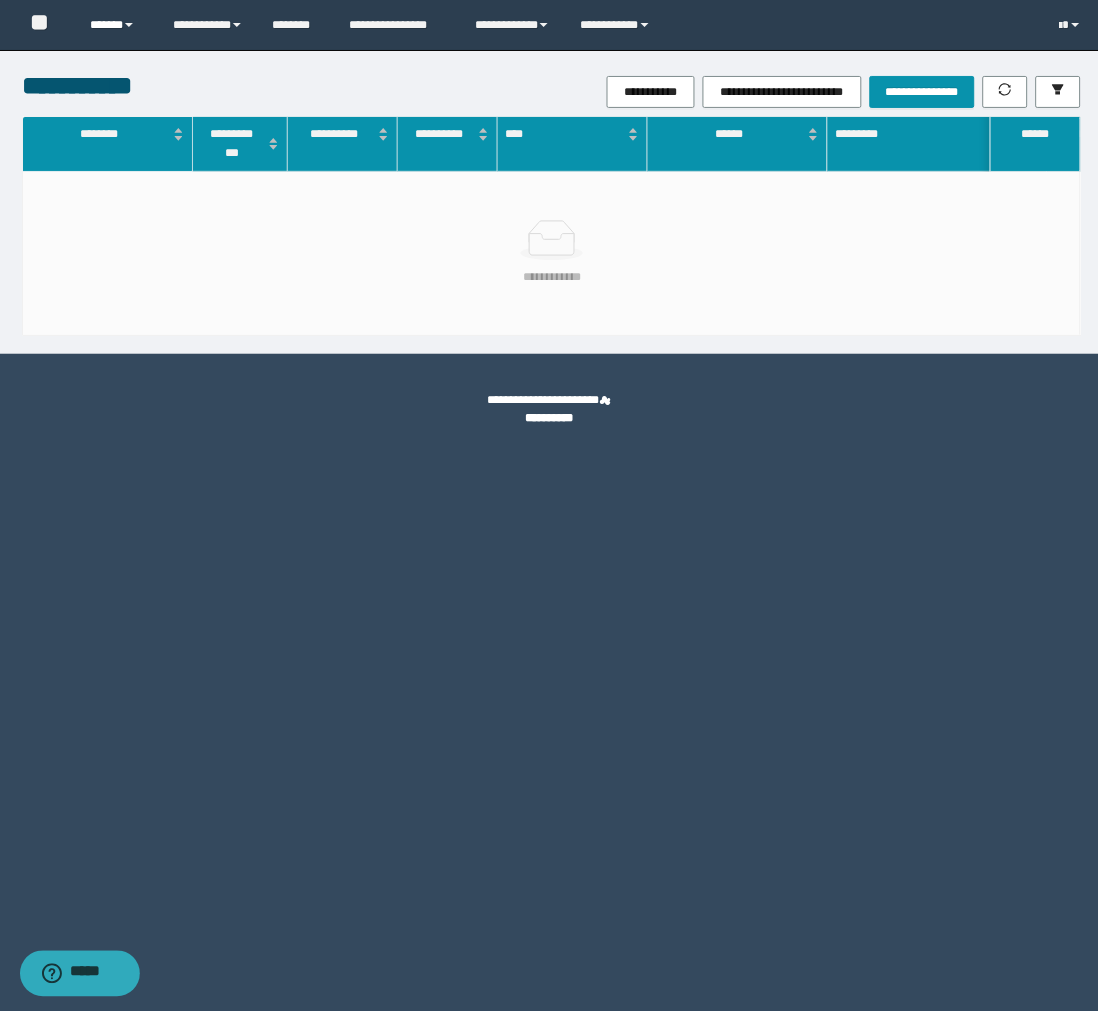 click on "******" at bounding box center [116, 25] 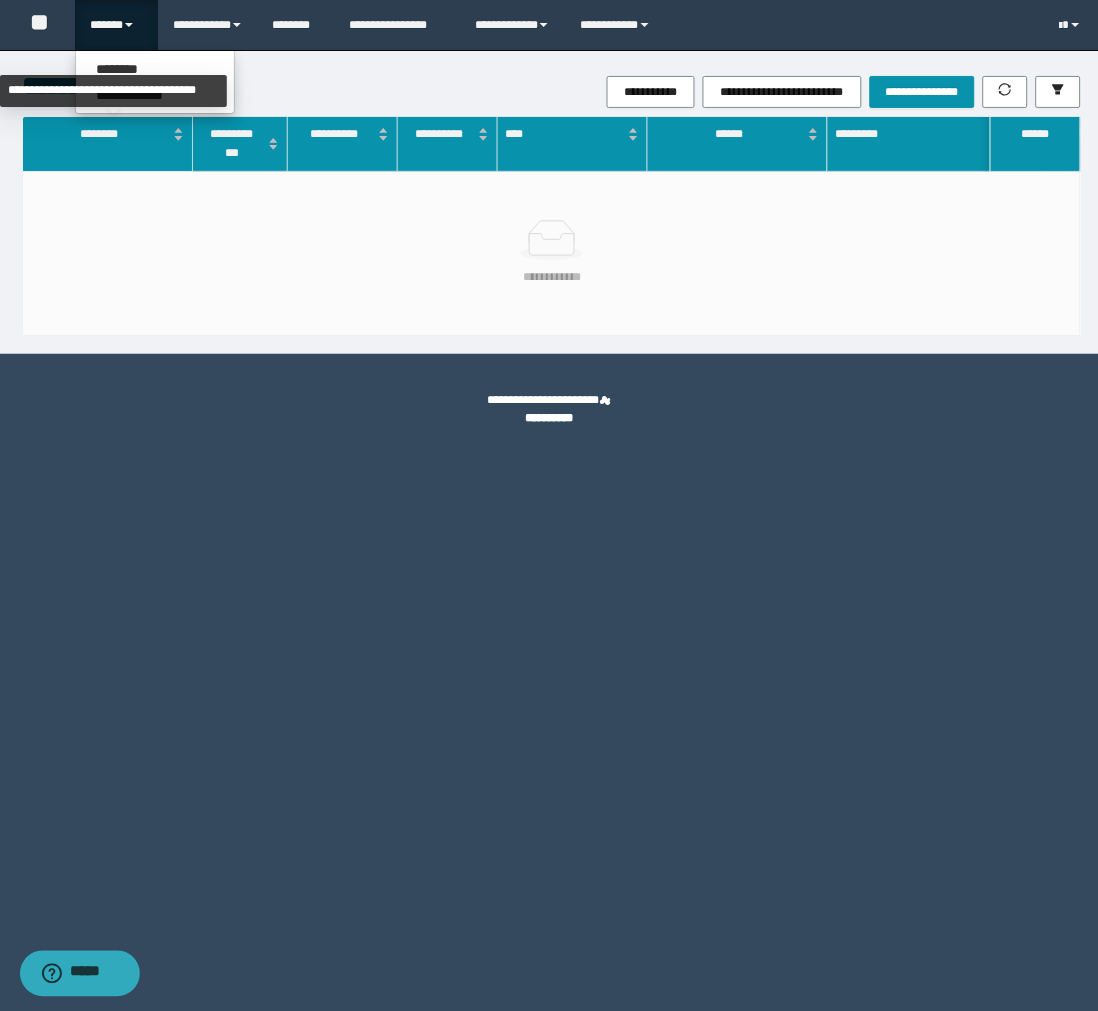 click on "**********" at bounding box center [113, 91] 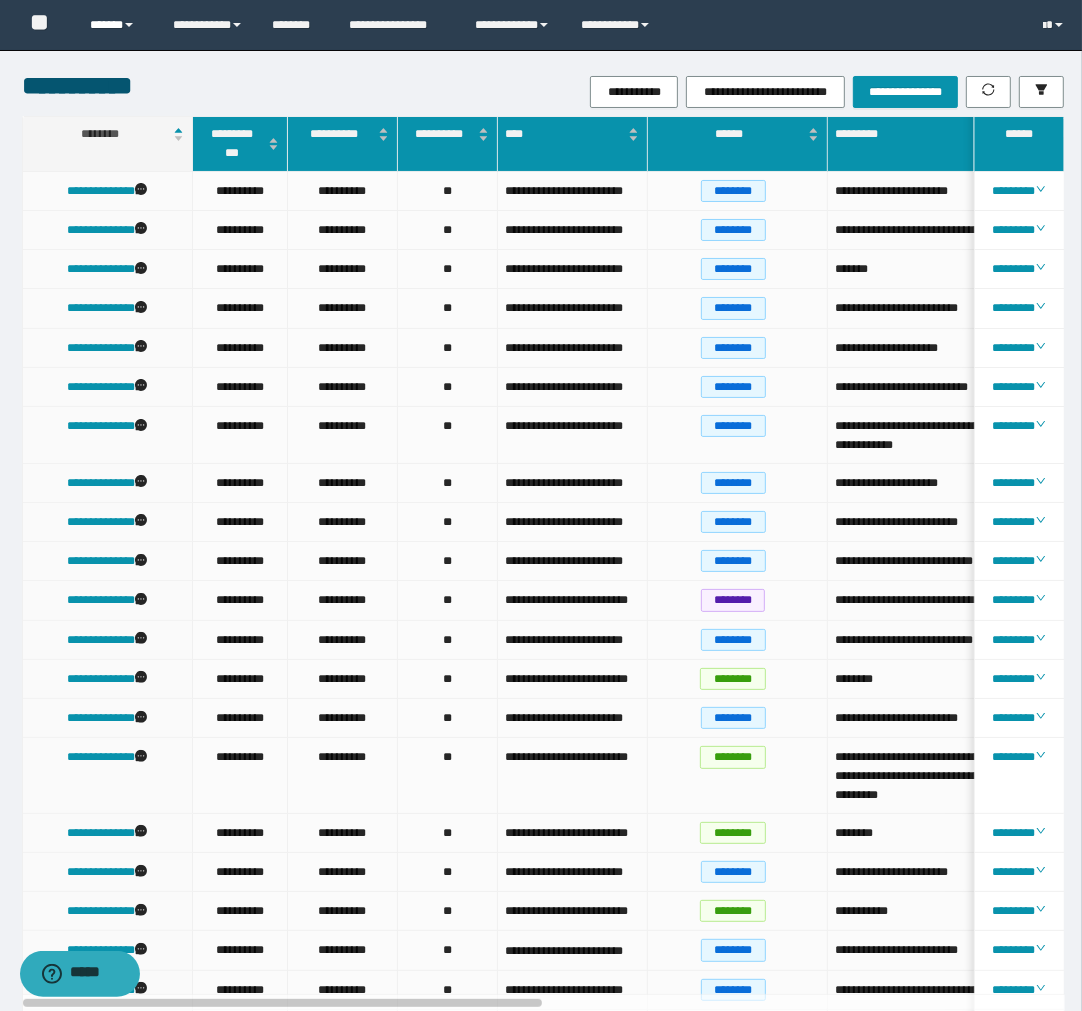 click on "******" at bounding box center (116, 25) 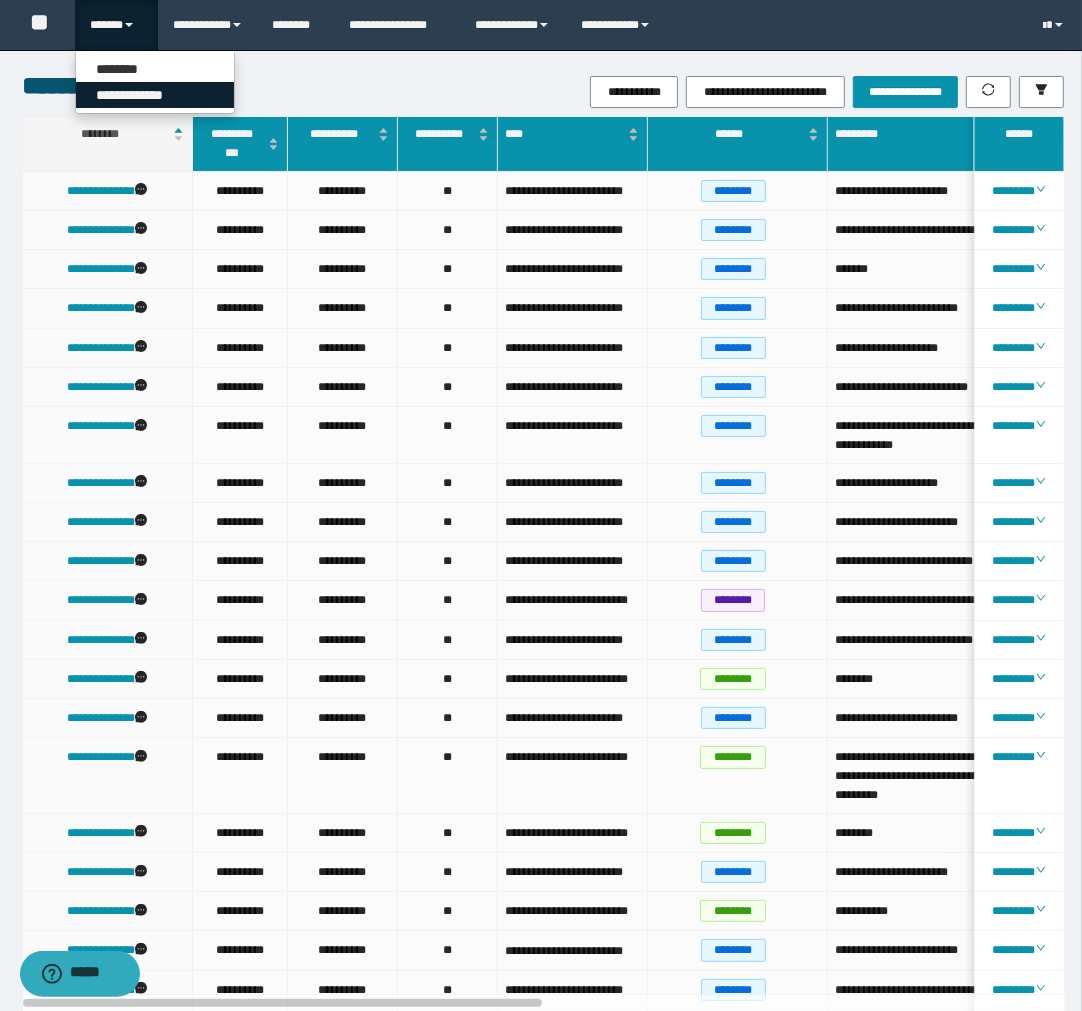 click on "**********" at bounding box center (155, 95) 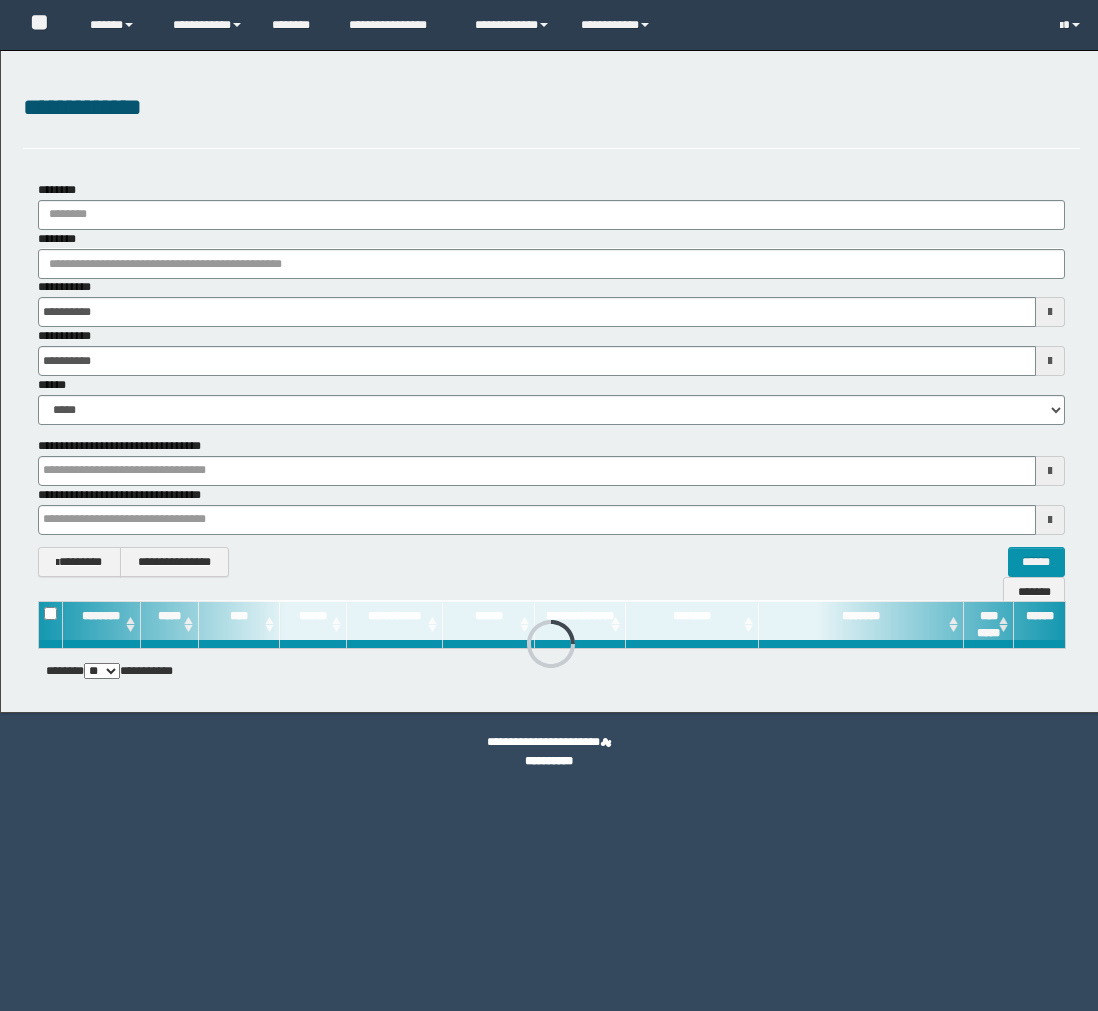 scroll, scrollTop: 0, scrollLeft: 0, axis: both 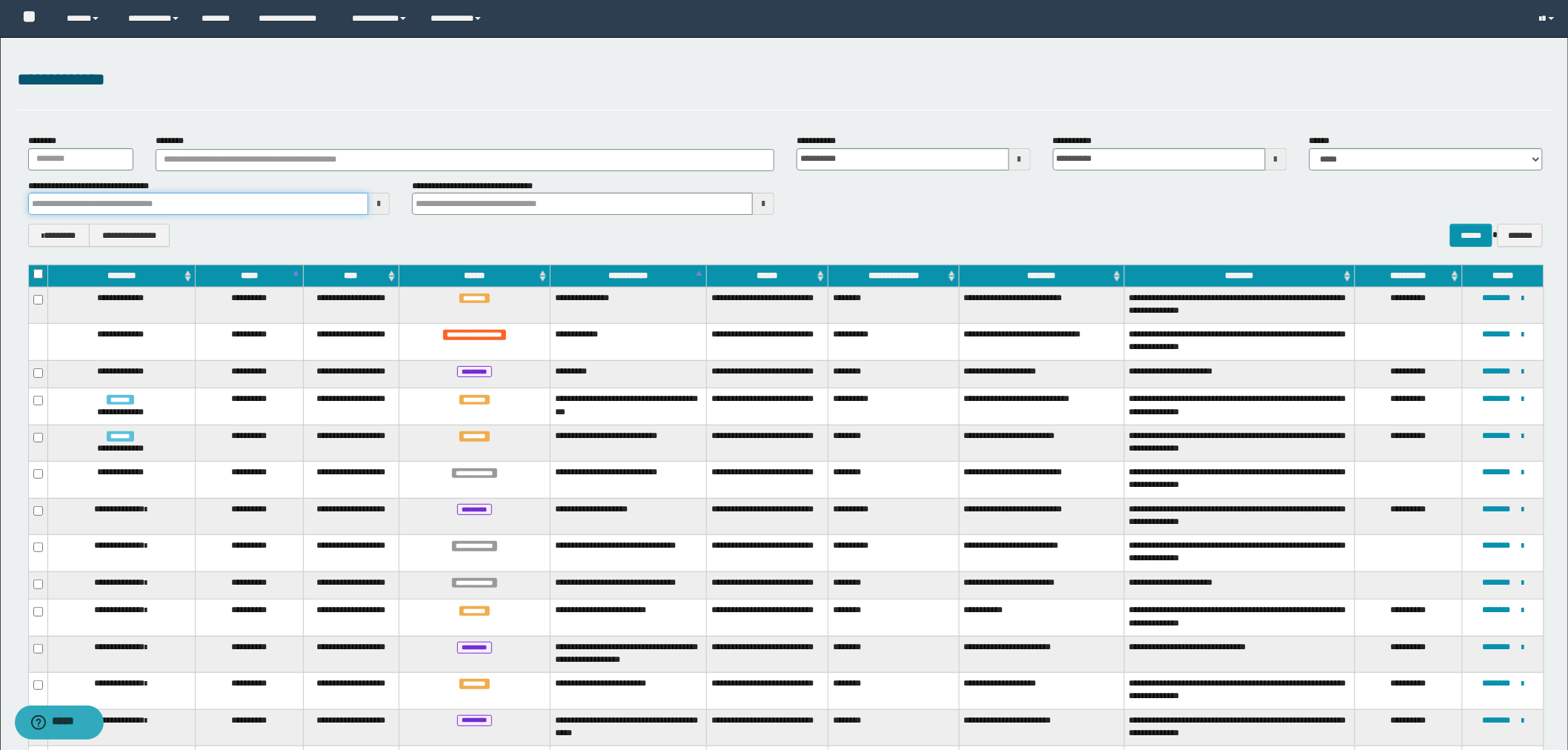 click at bounding box center (199, 204) 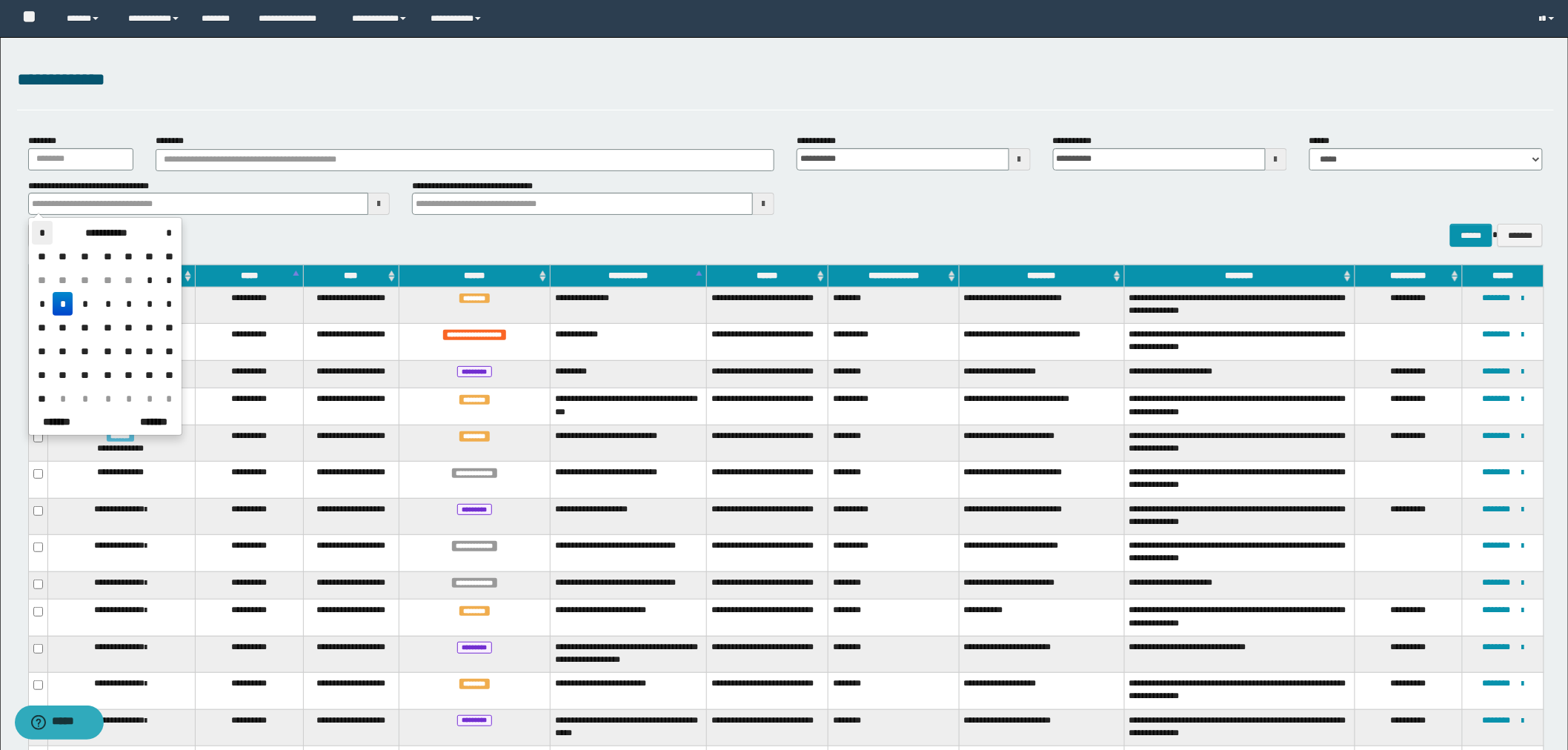 click on "*" at bounding box center [42, 233] 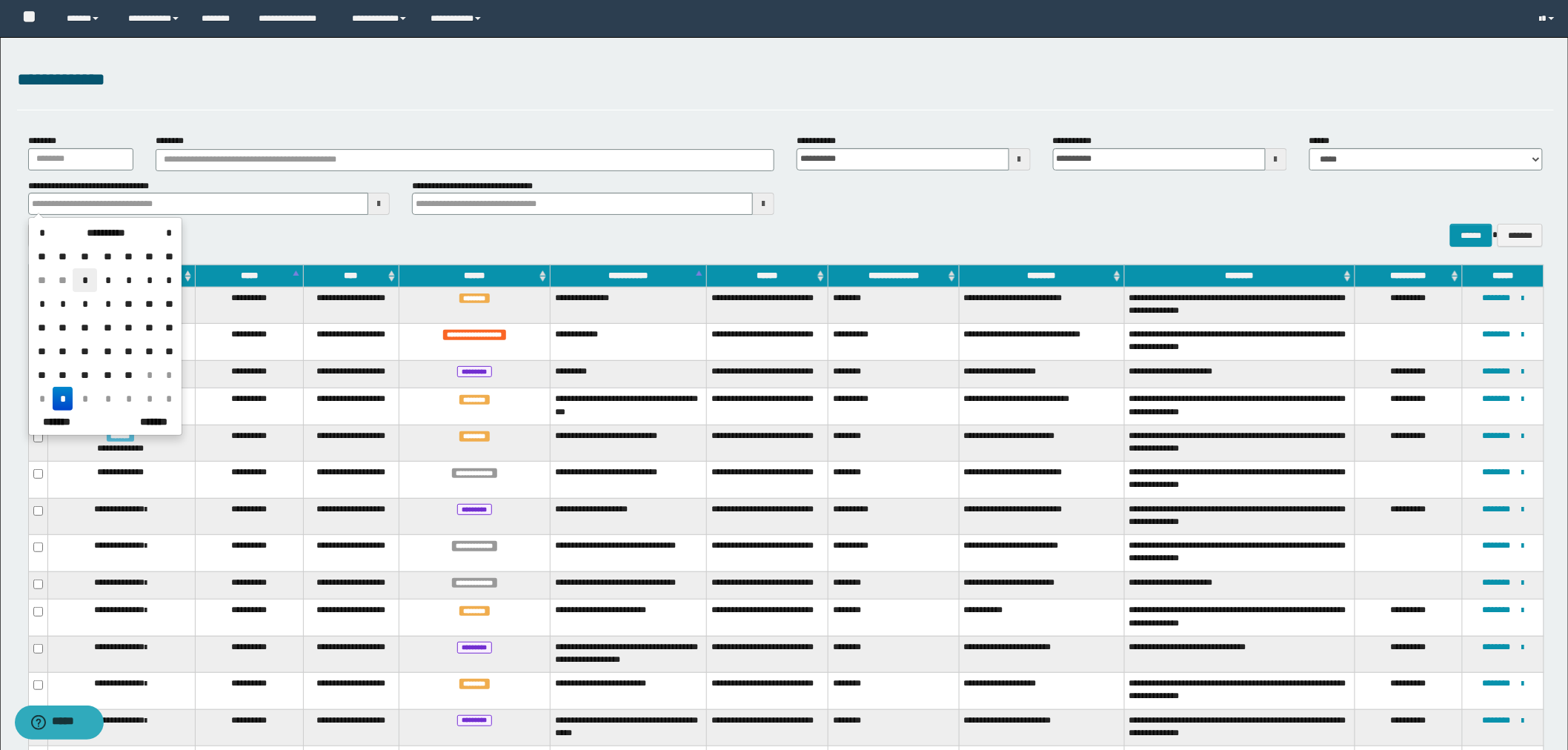 click on "*" at bounding box center [84, 280] 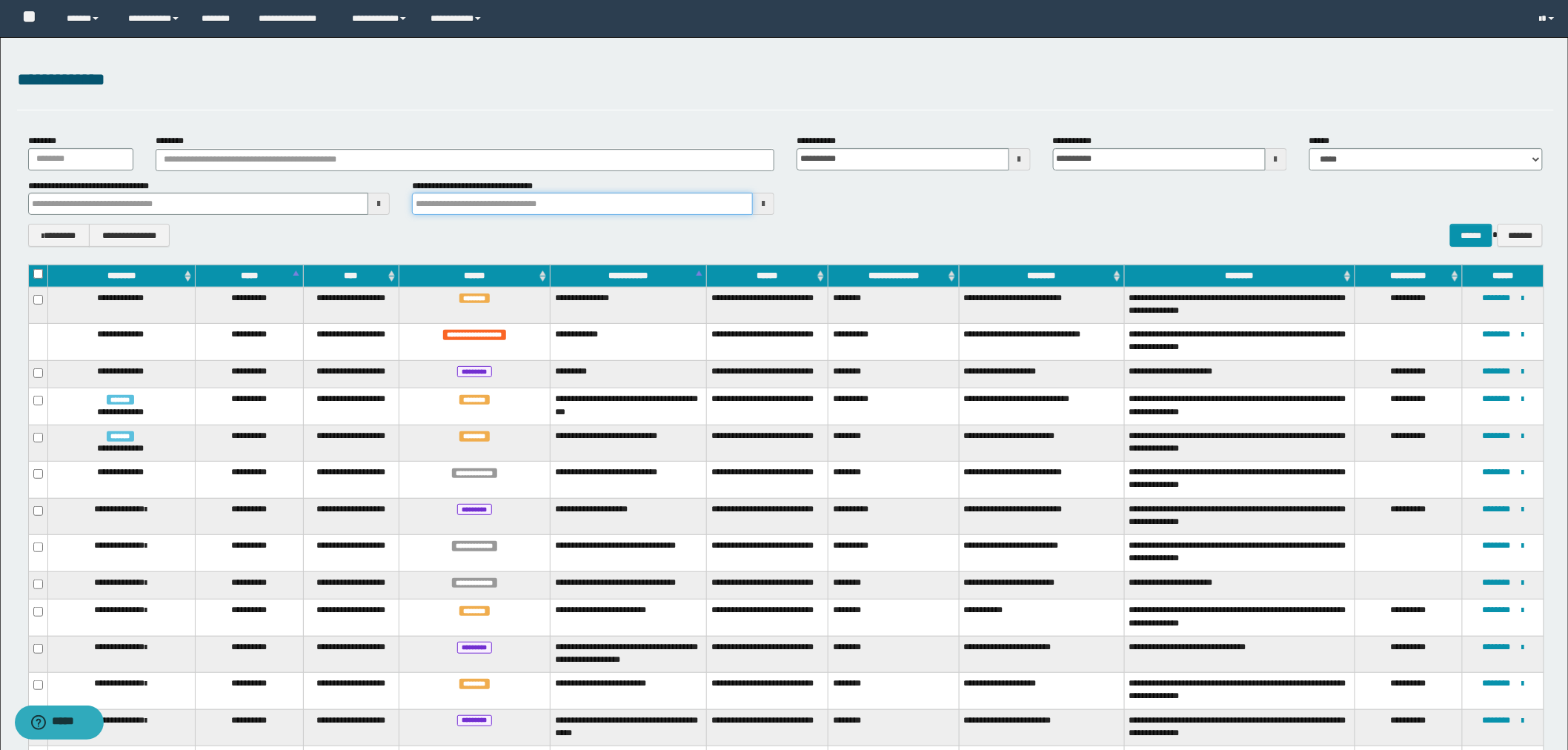 click at bounding box center [582, 204] 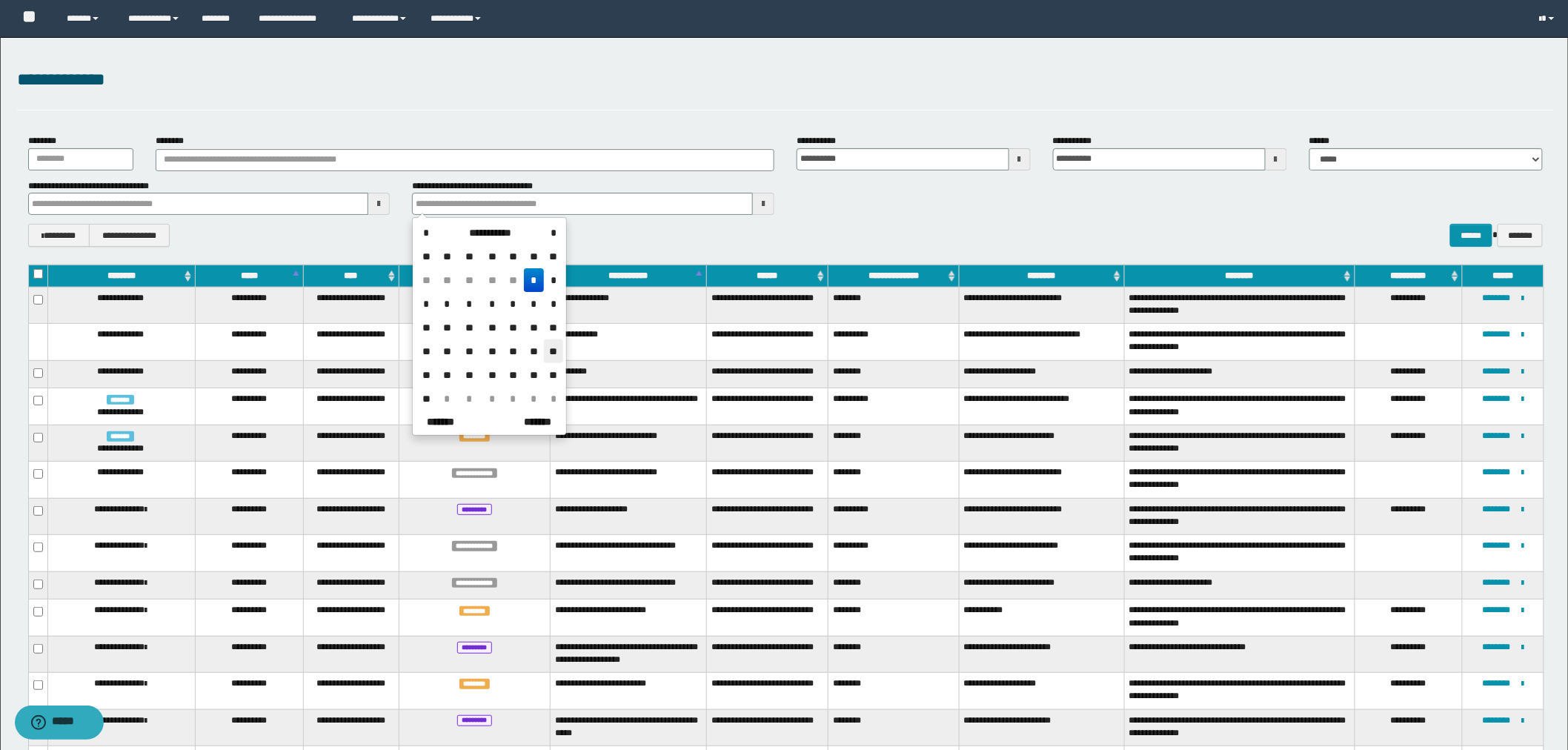 click on "**" at bounding box center [553, 351] 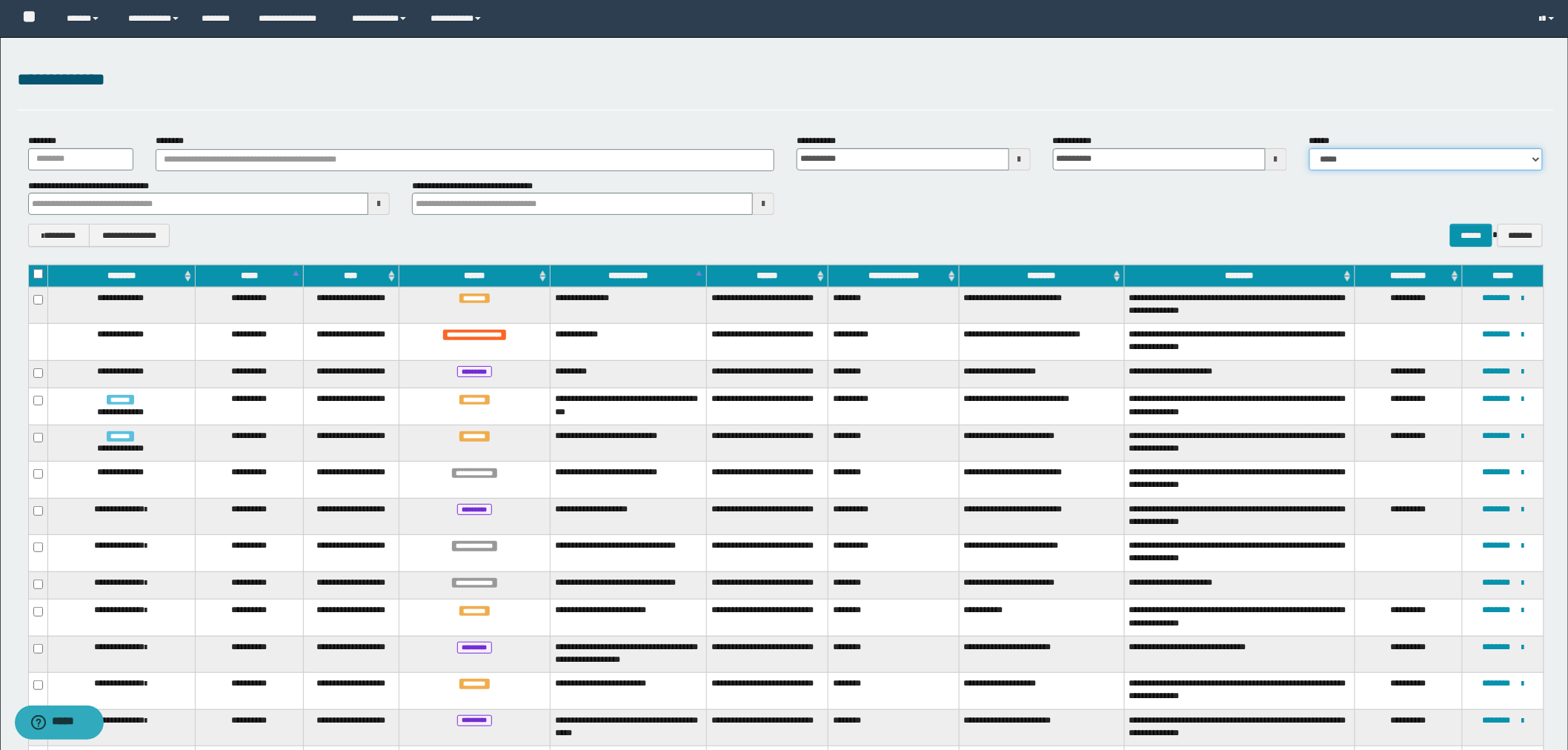 click on "**********" at bounding box center (1426, 159) 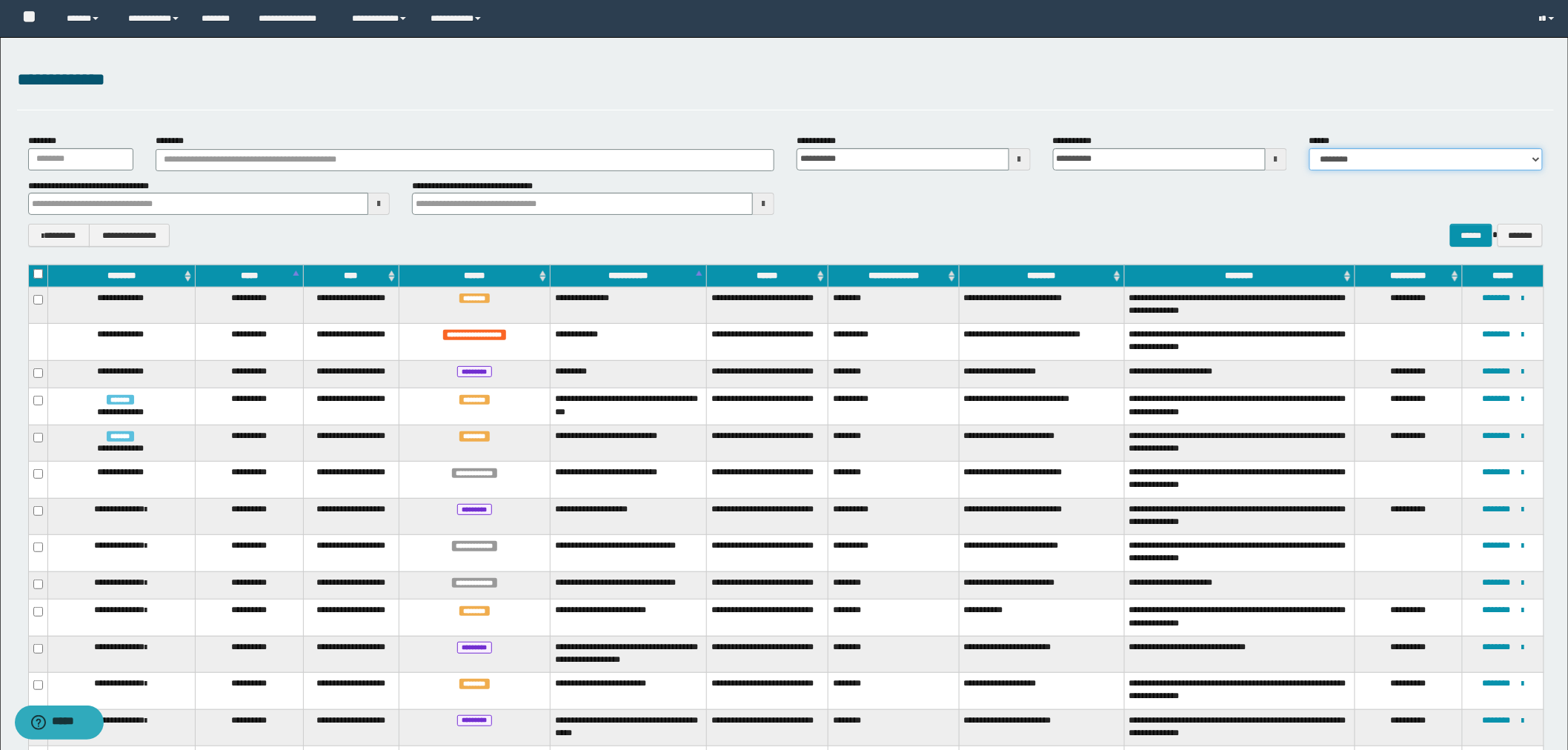 click on "**********" at bounding box center [1426, 159] 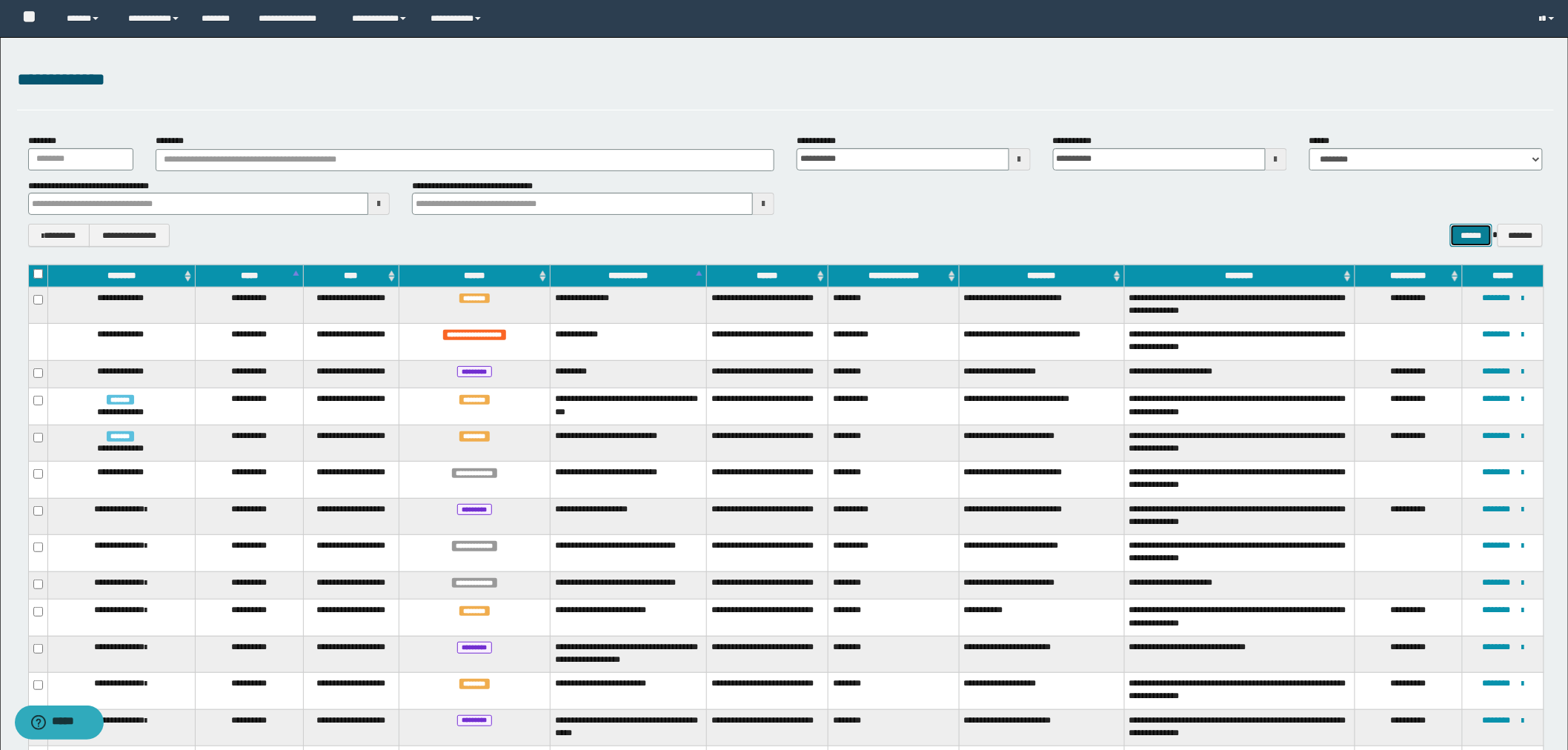 click on "******" at bounding box center [1471, 235] 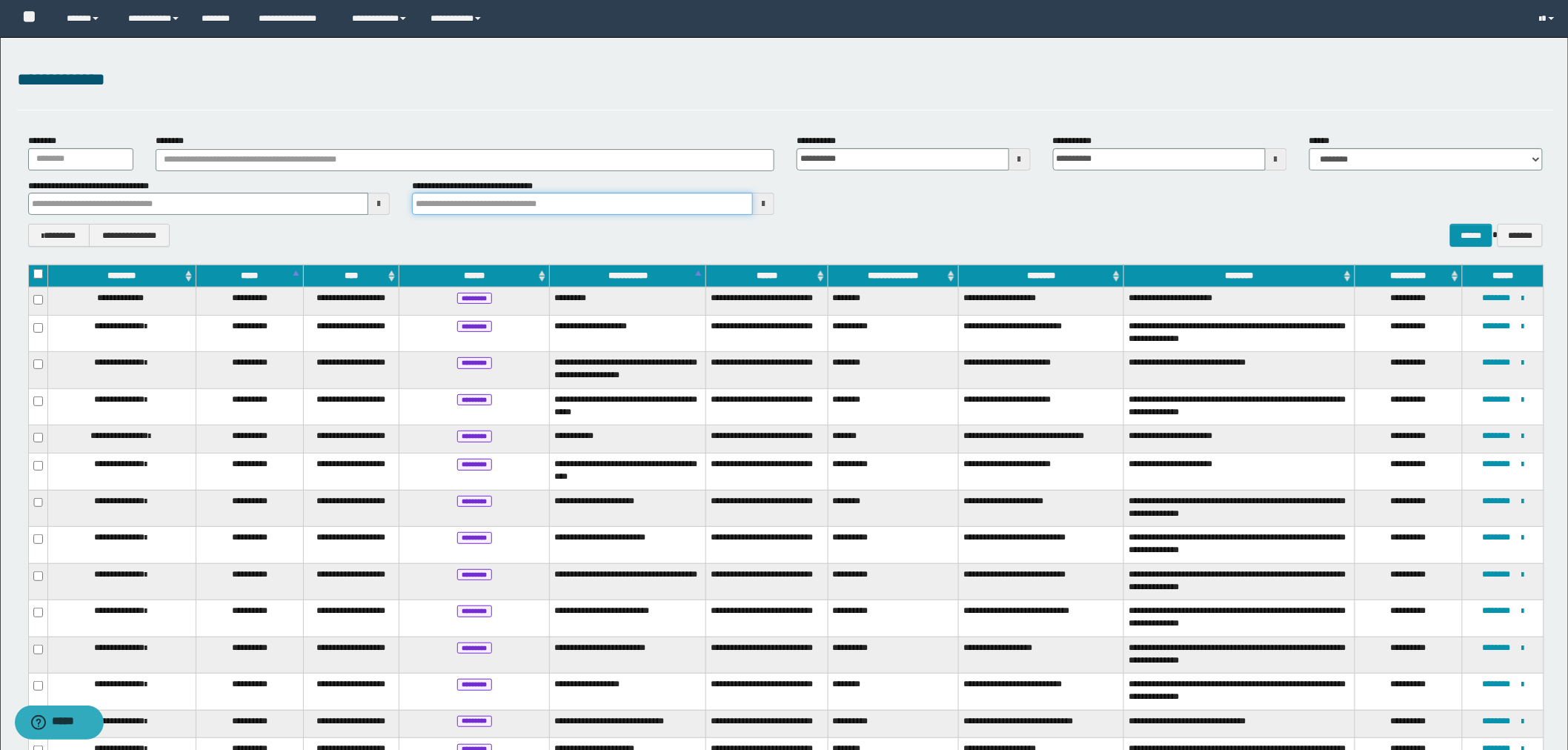 click at bounding box center (582, 204) 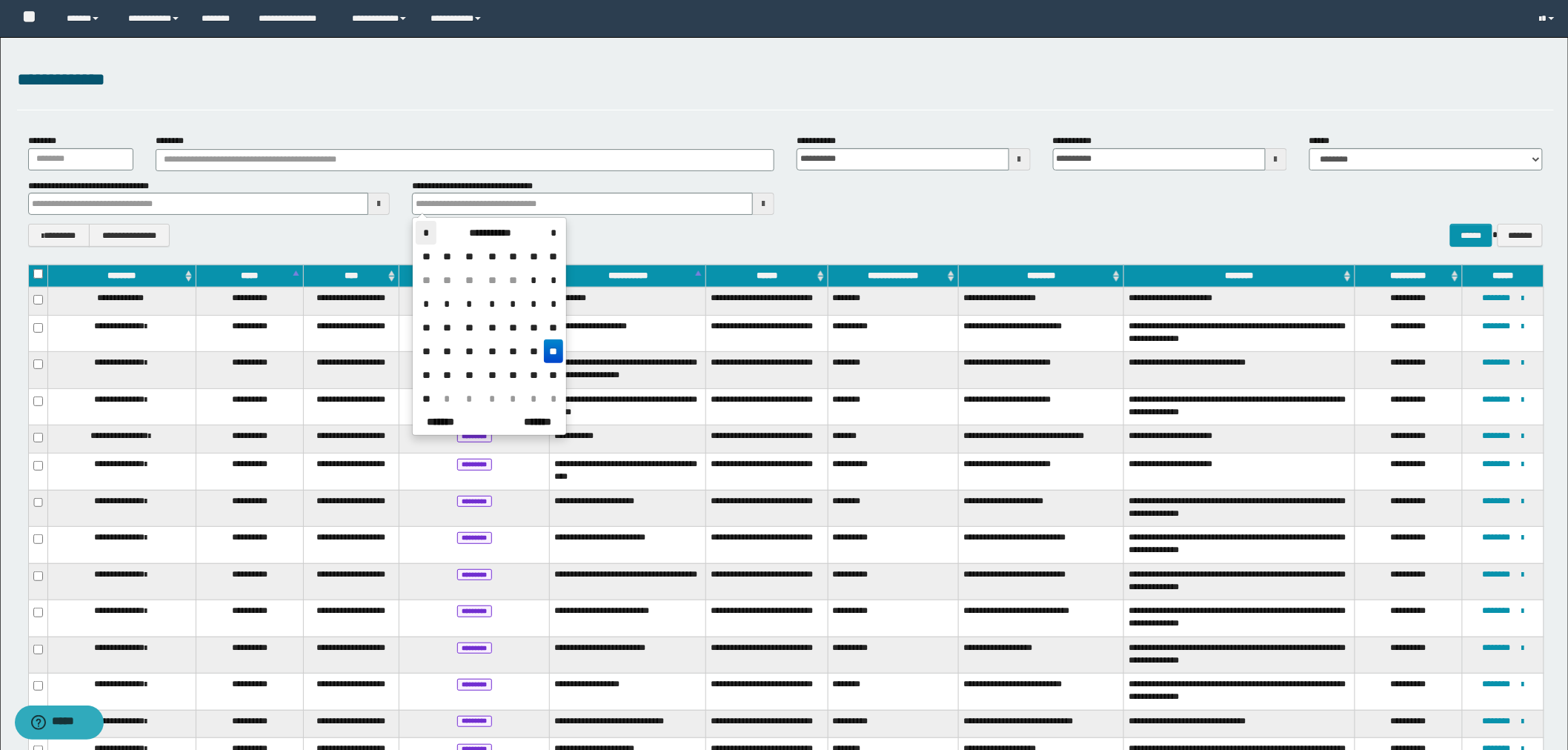 click on "*" at bounding box center (426, 233) 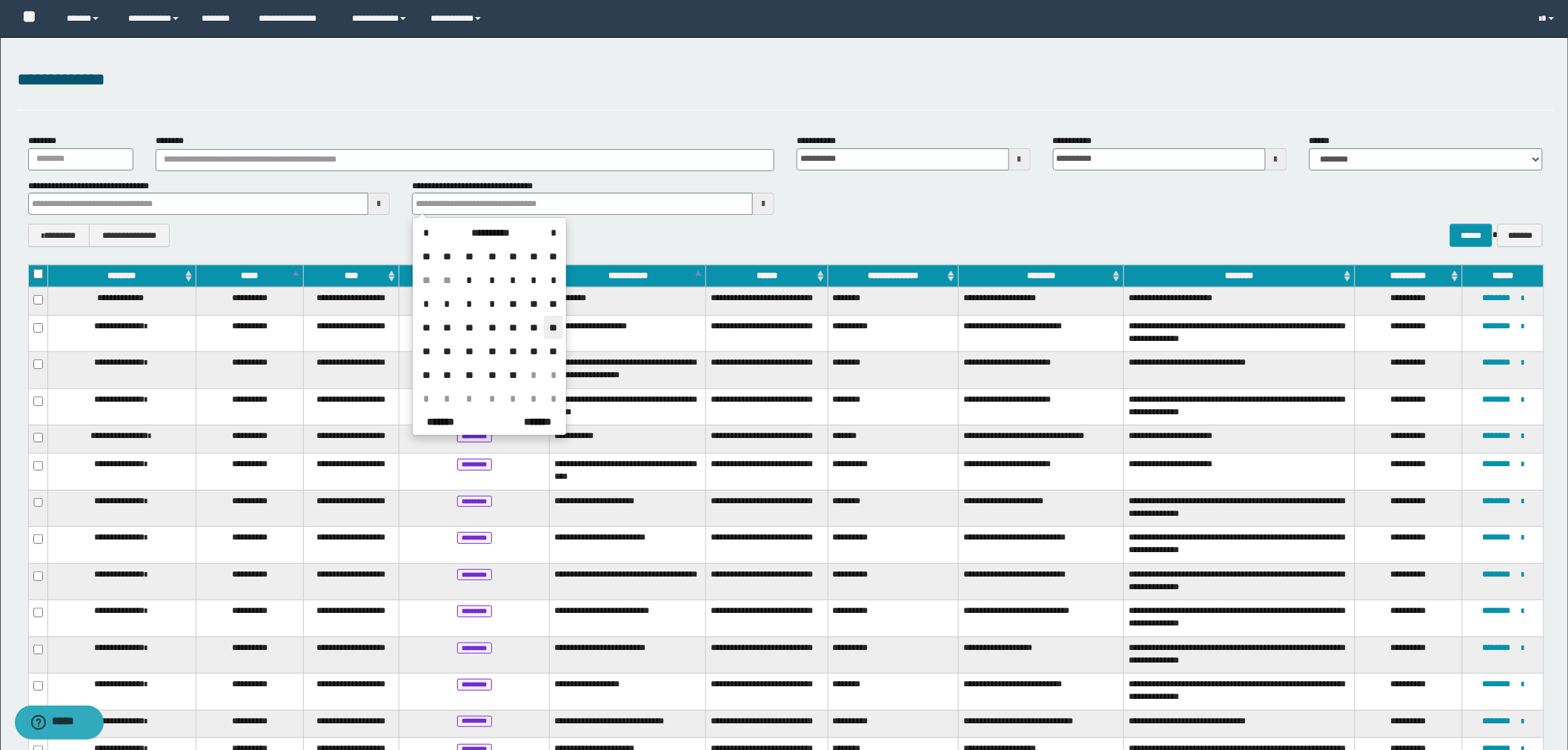 click on "**" at bounding box center (553, 328) 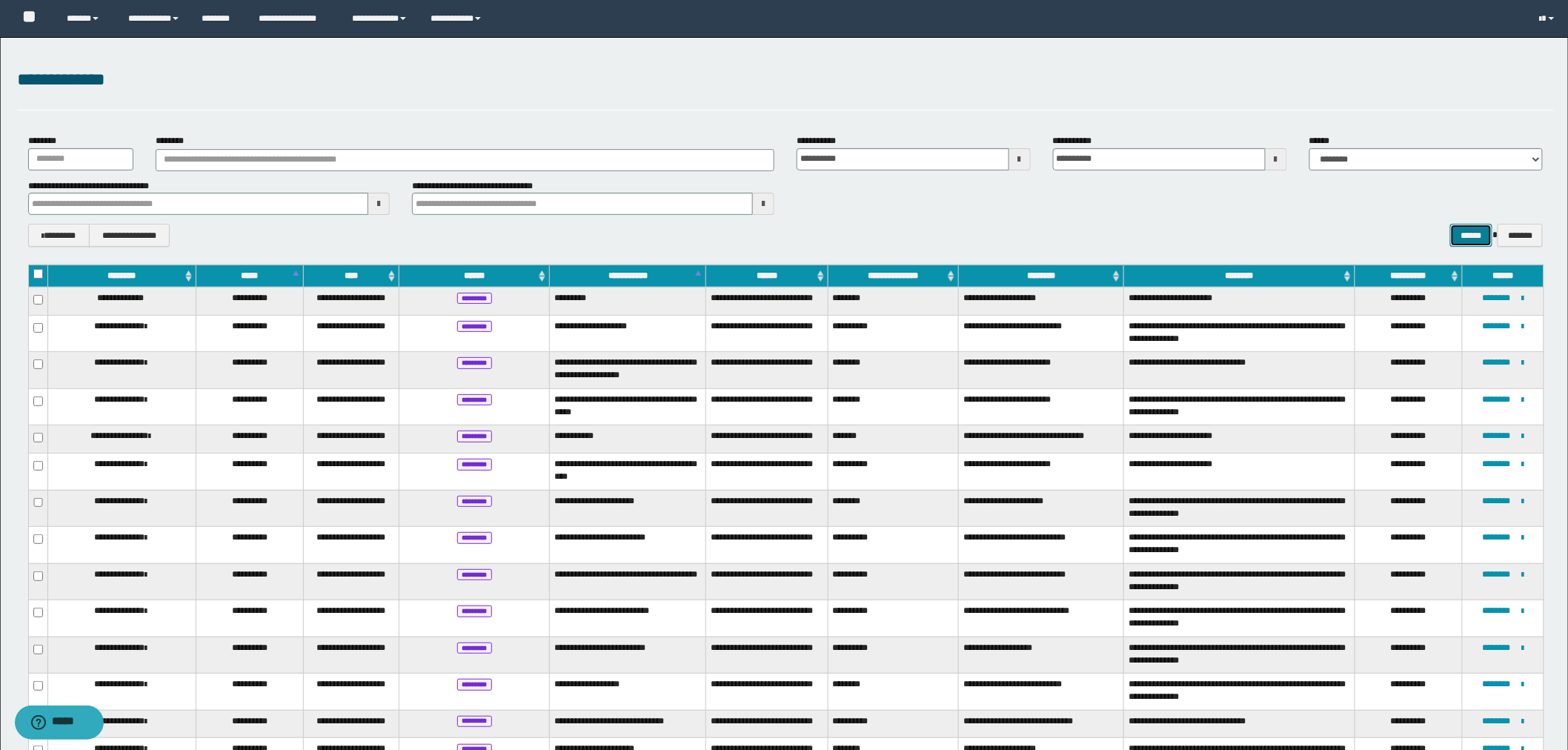 click on "******" at bounding box center (1471, 235) 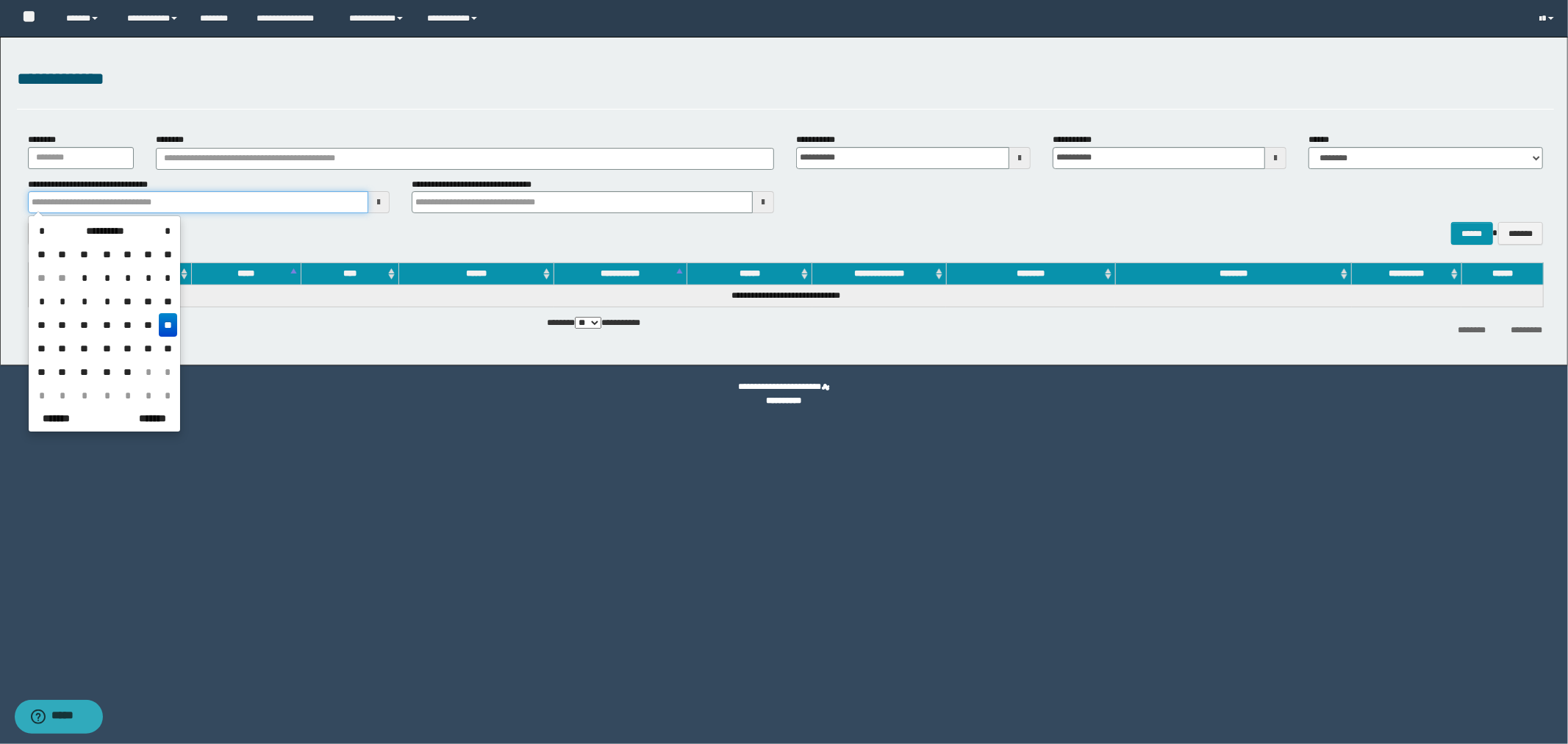 click at bounding box center (198, 202) 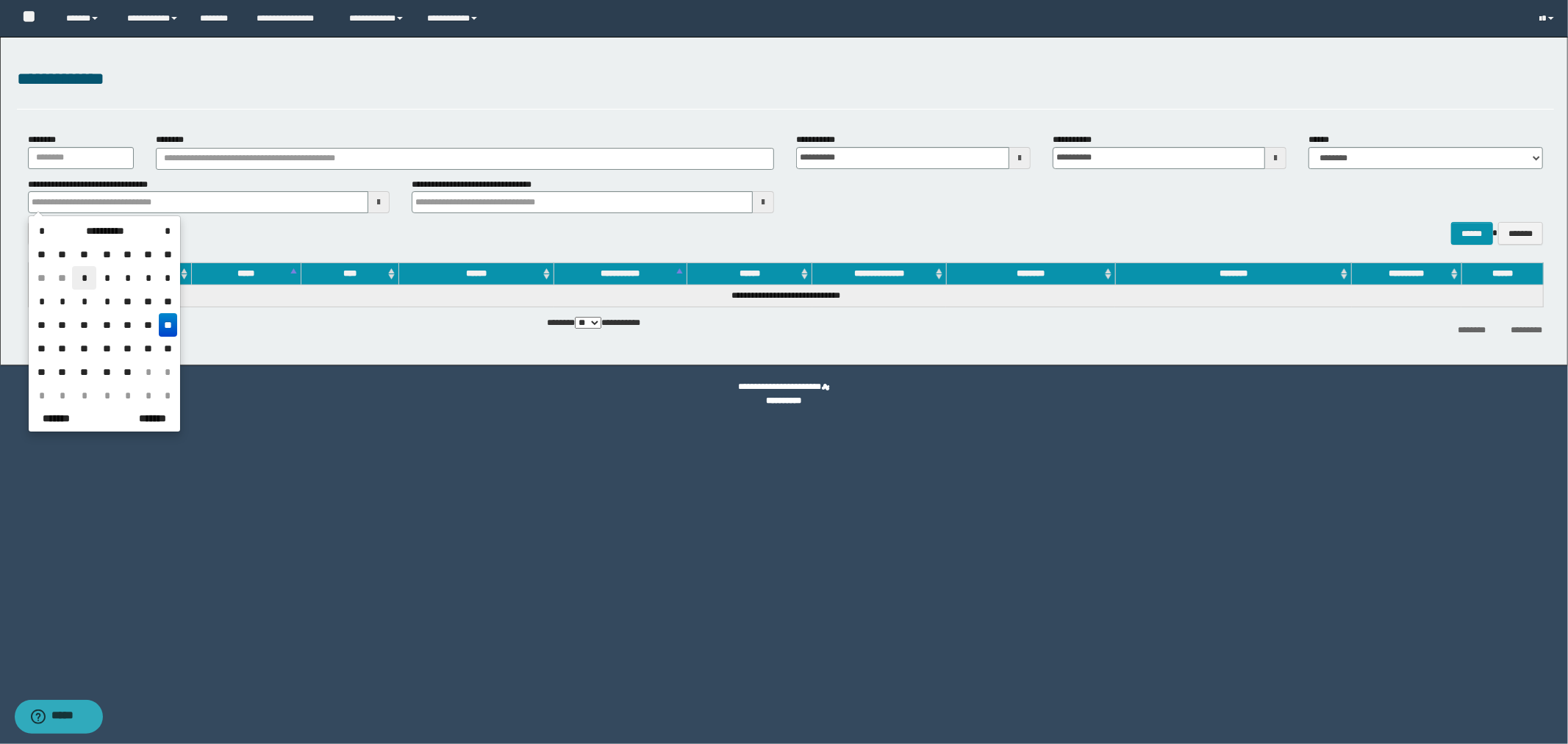 click on "*" at bounding box center [84, 278] 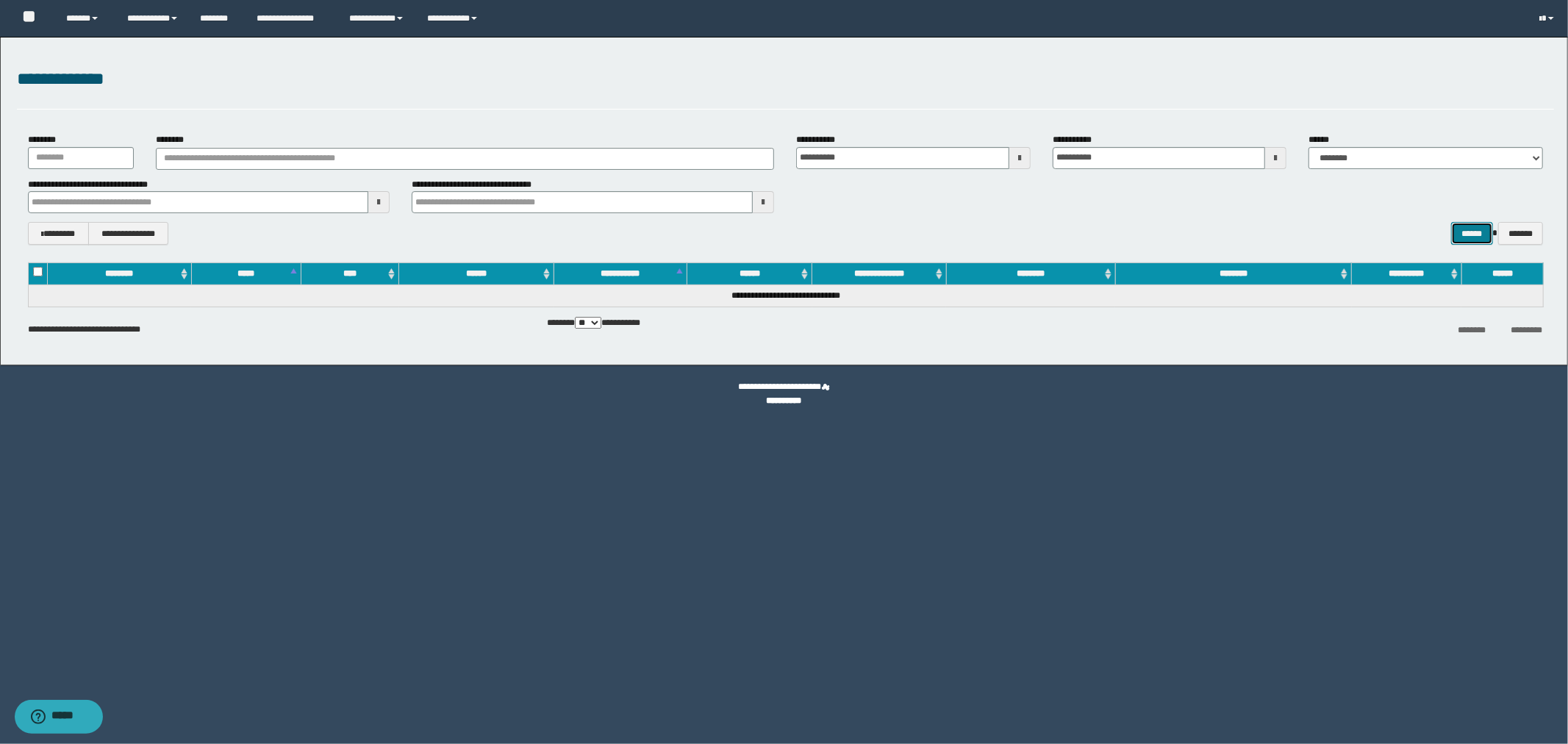 click on "******" at bounding box center [1472, 233] 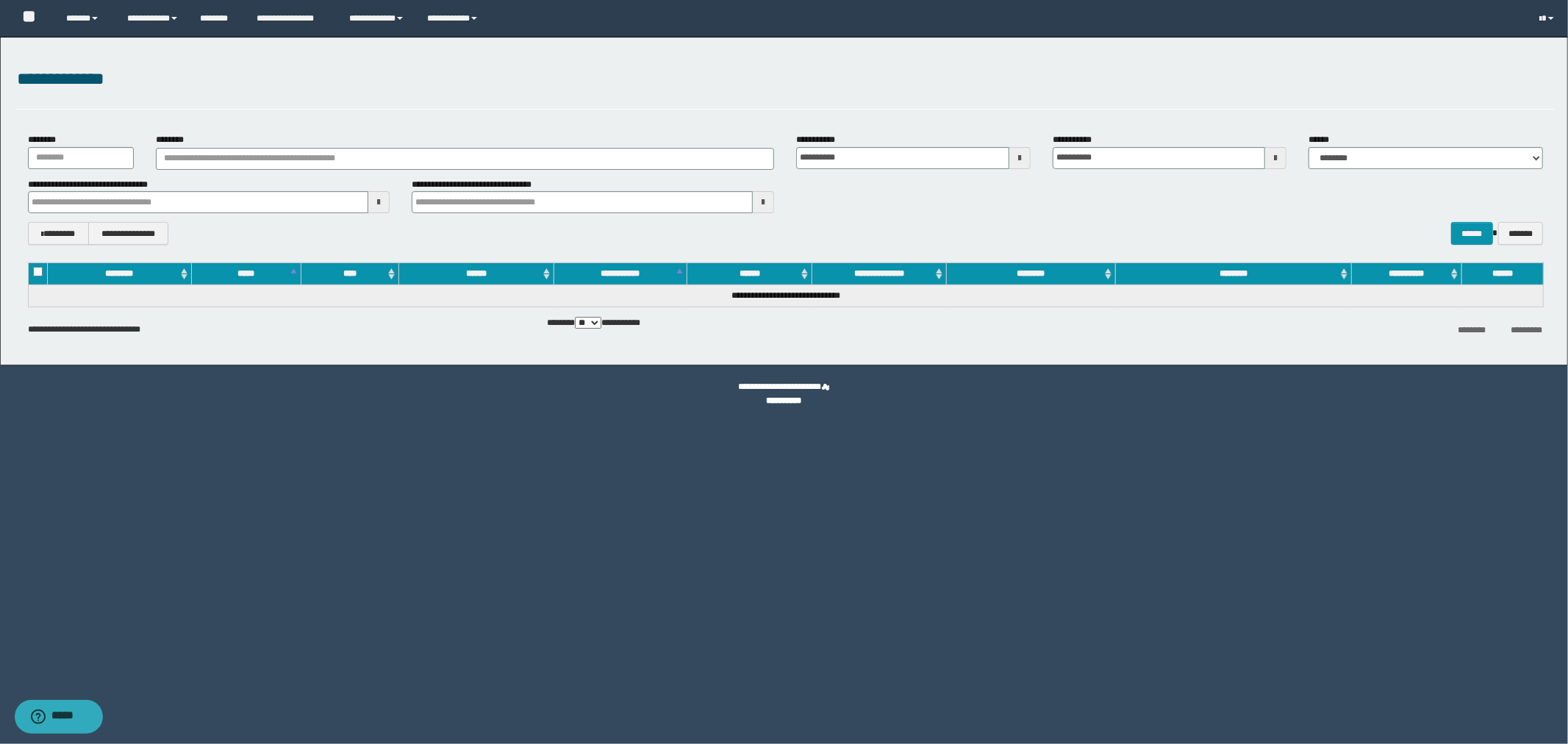 click at bounding box center (763, 202) 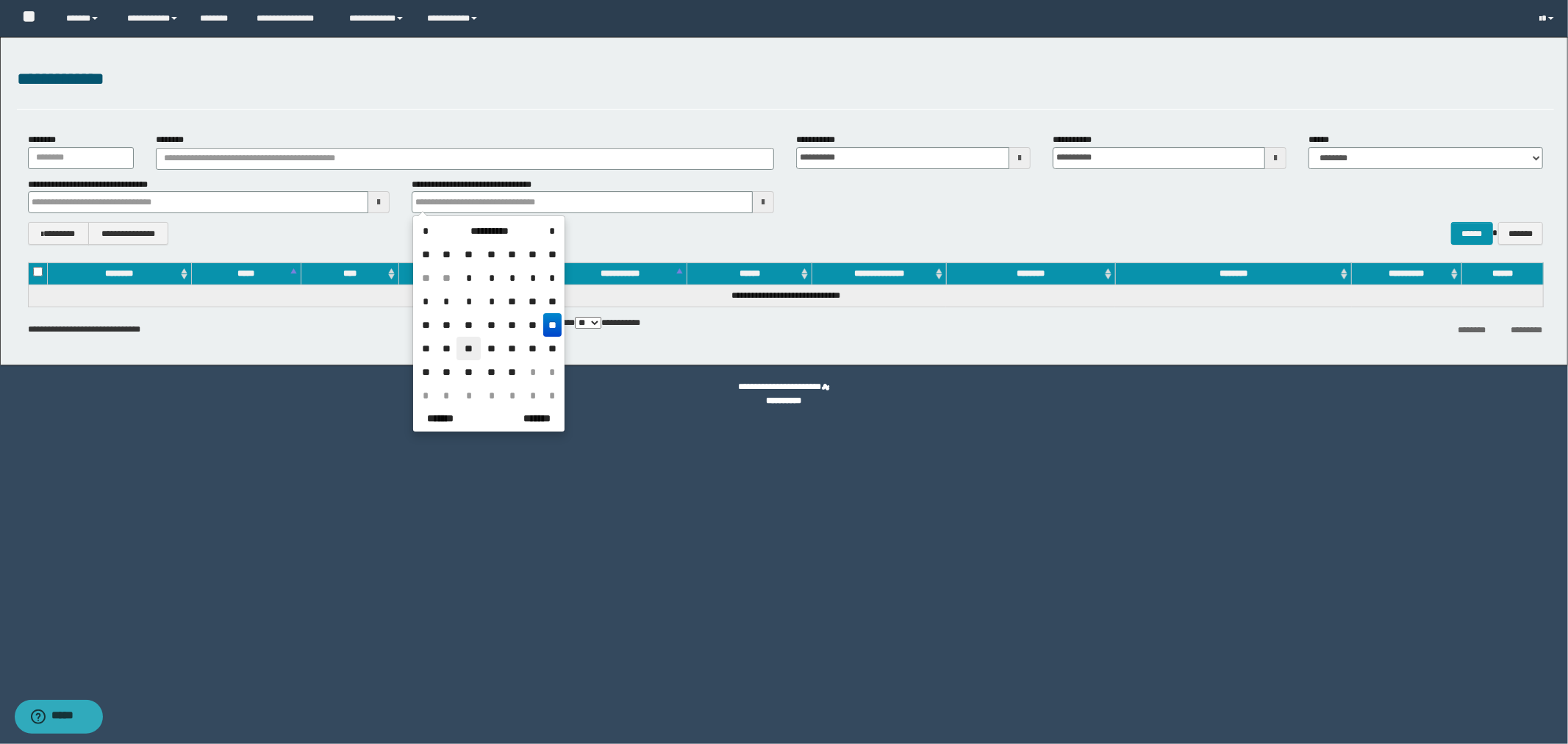 click on "**" at bounding box center (468, 348) 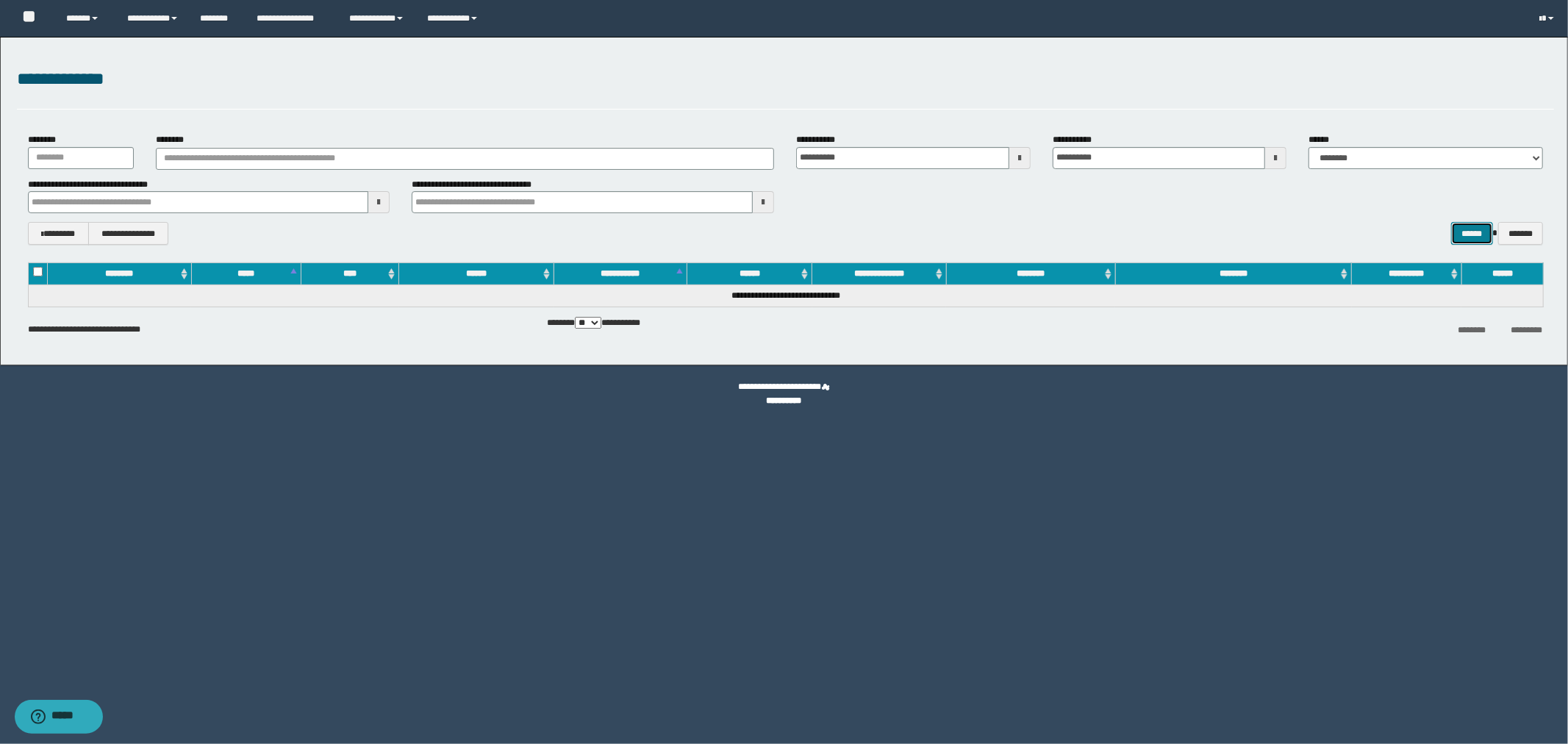 click on "******" at bounding box center (1472, 233) 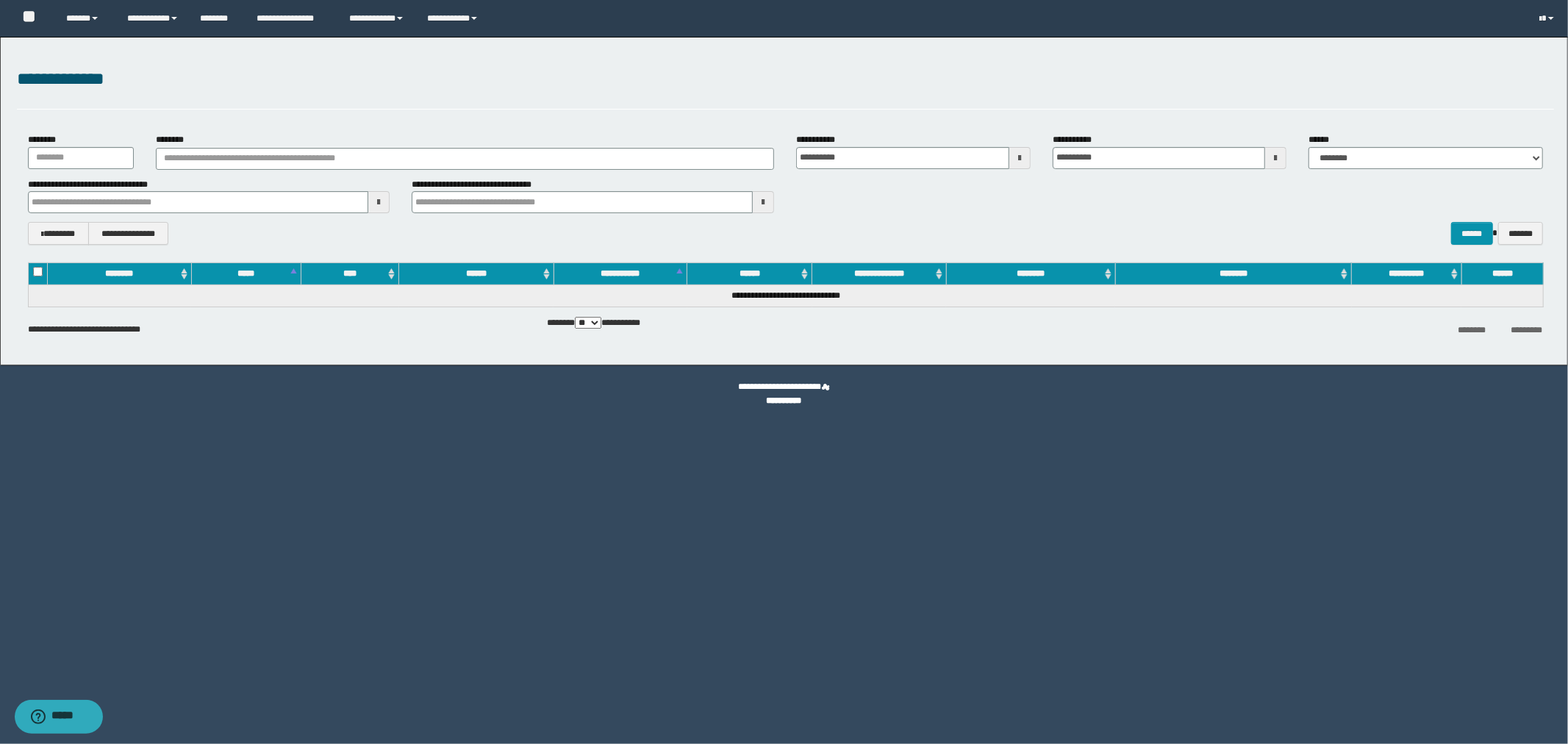 click at bounding box center [763, 202] 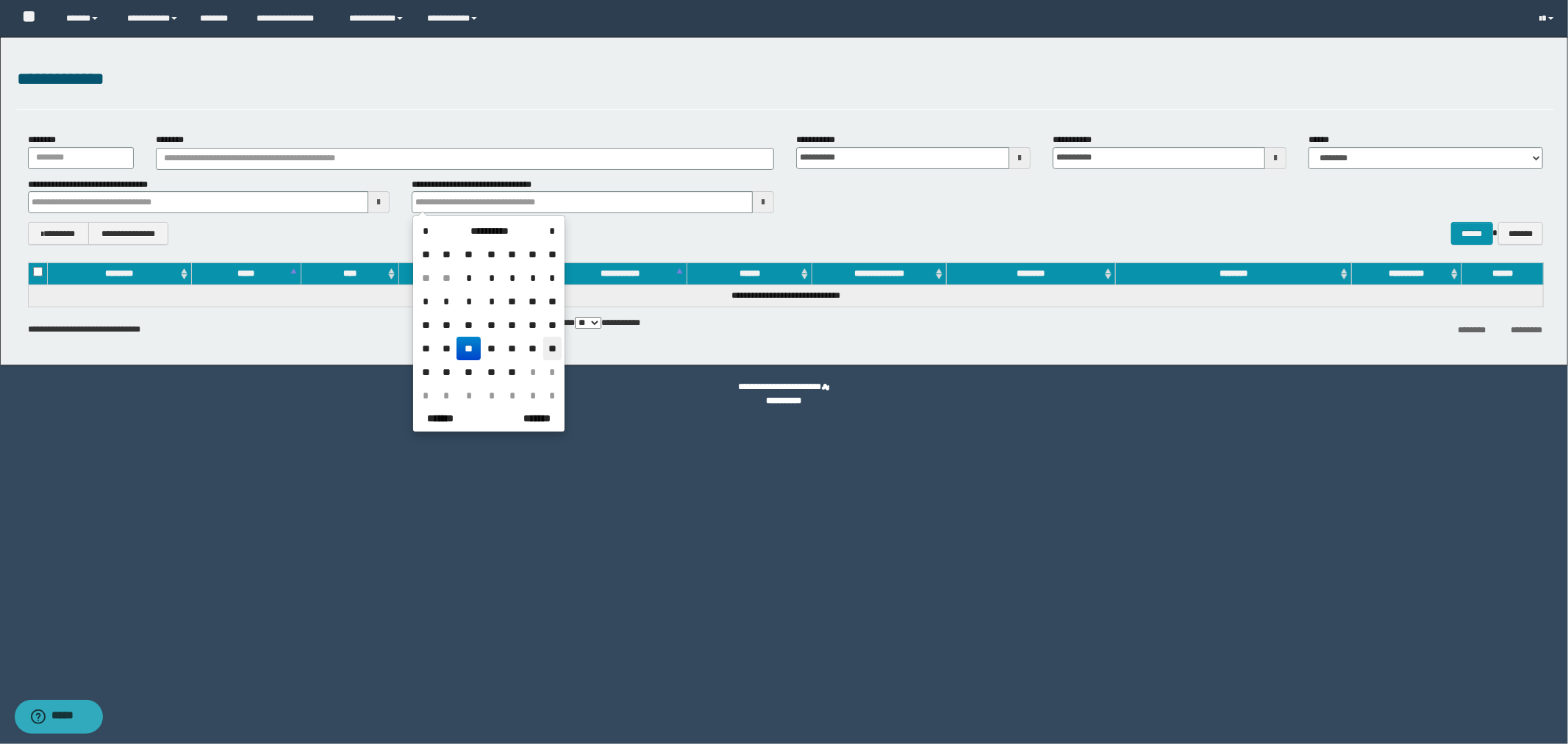 click on "**" at bounding box center (552, 348) 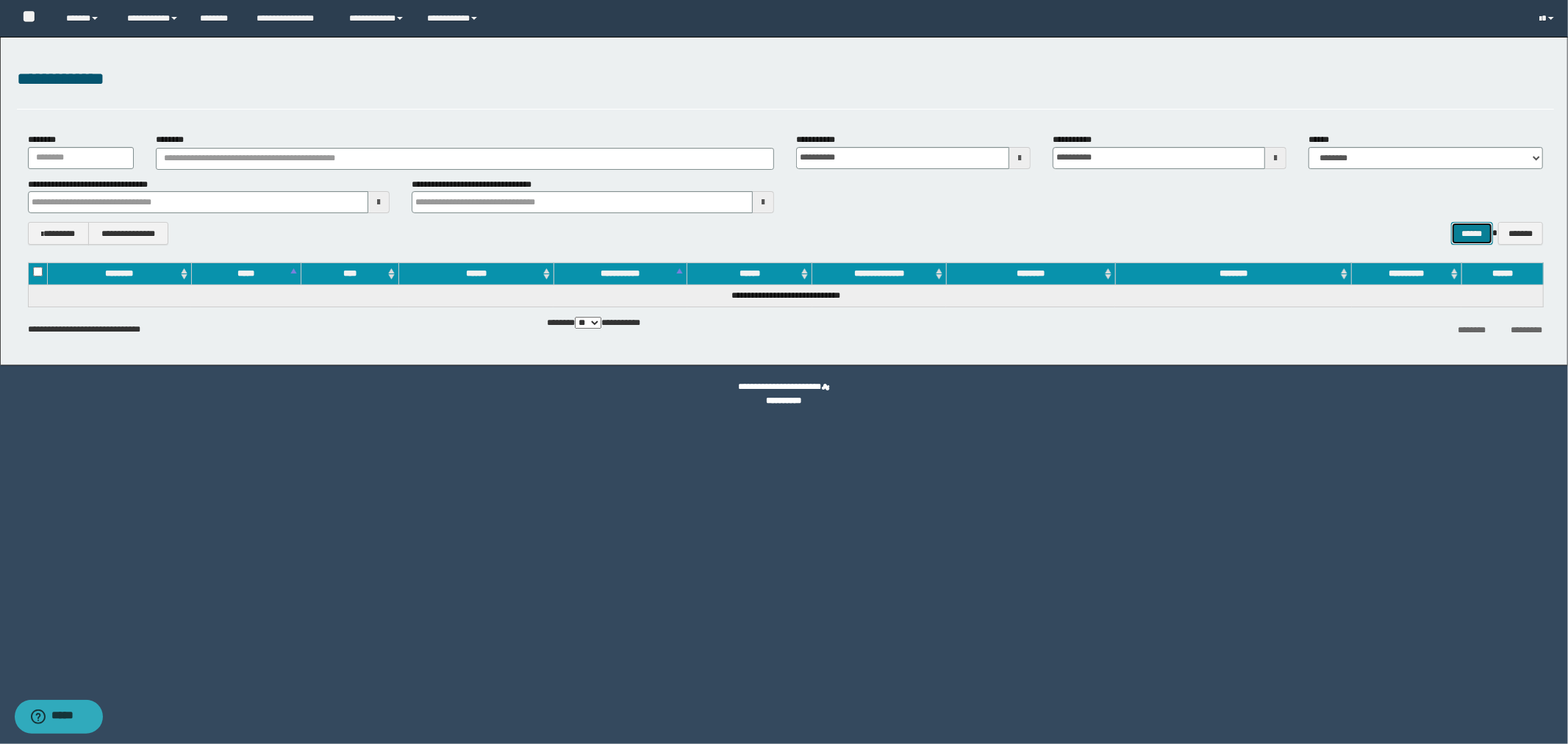 click on "******" at bounding box center (1472, 233) 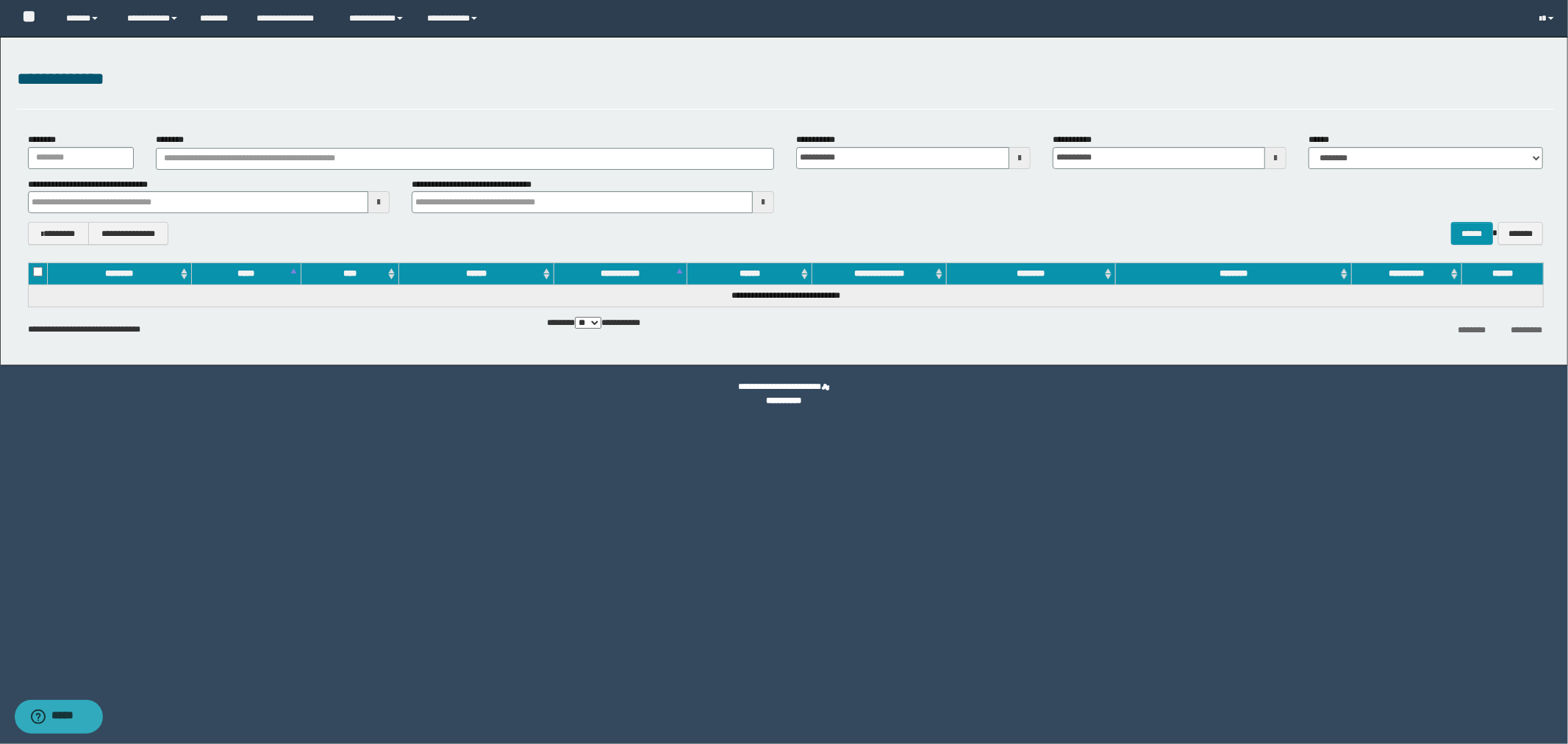 click at bounding box center [763, 202] 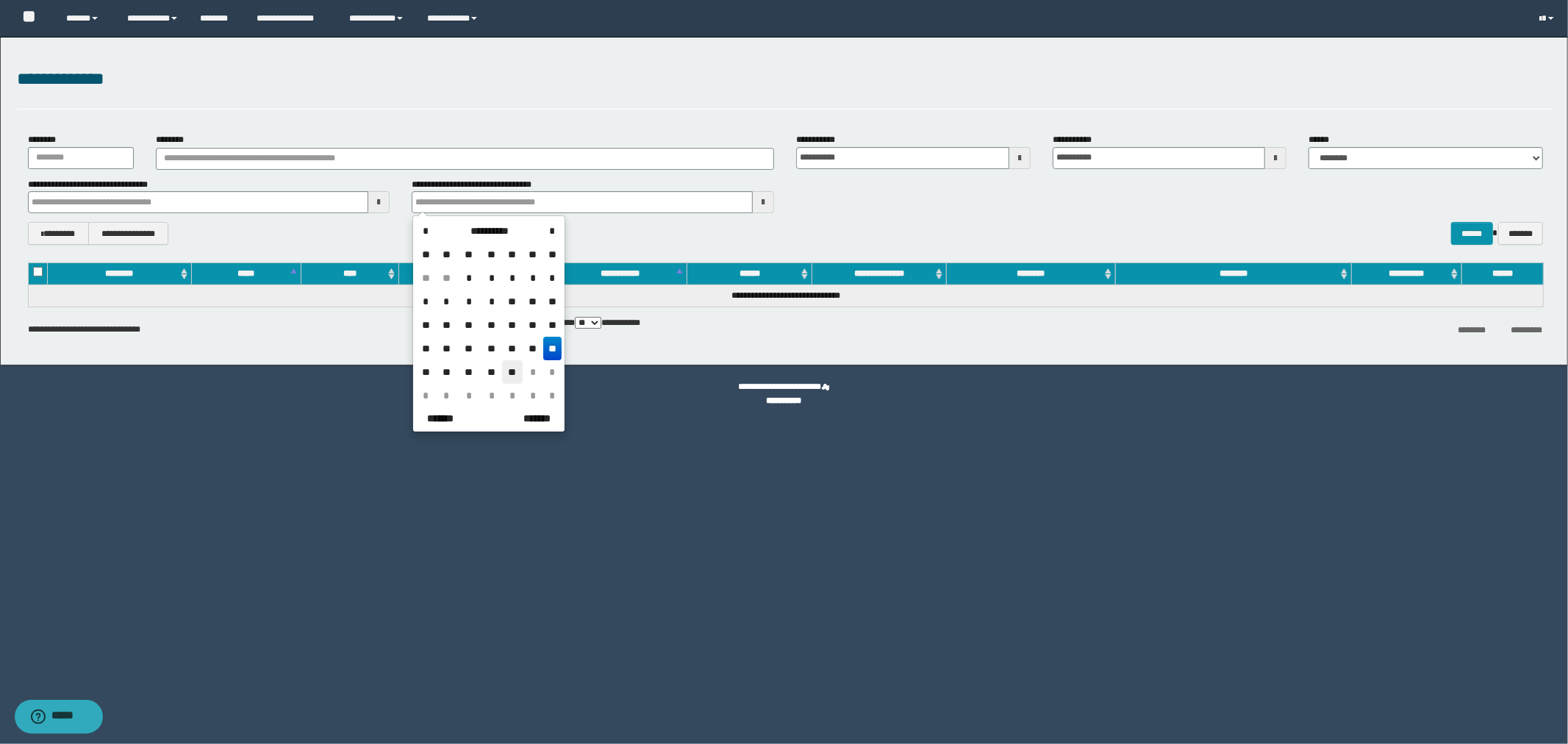 click on "**" at bounding box center [512, 372] 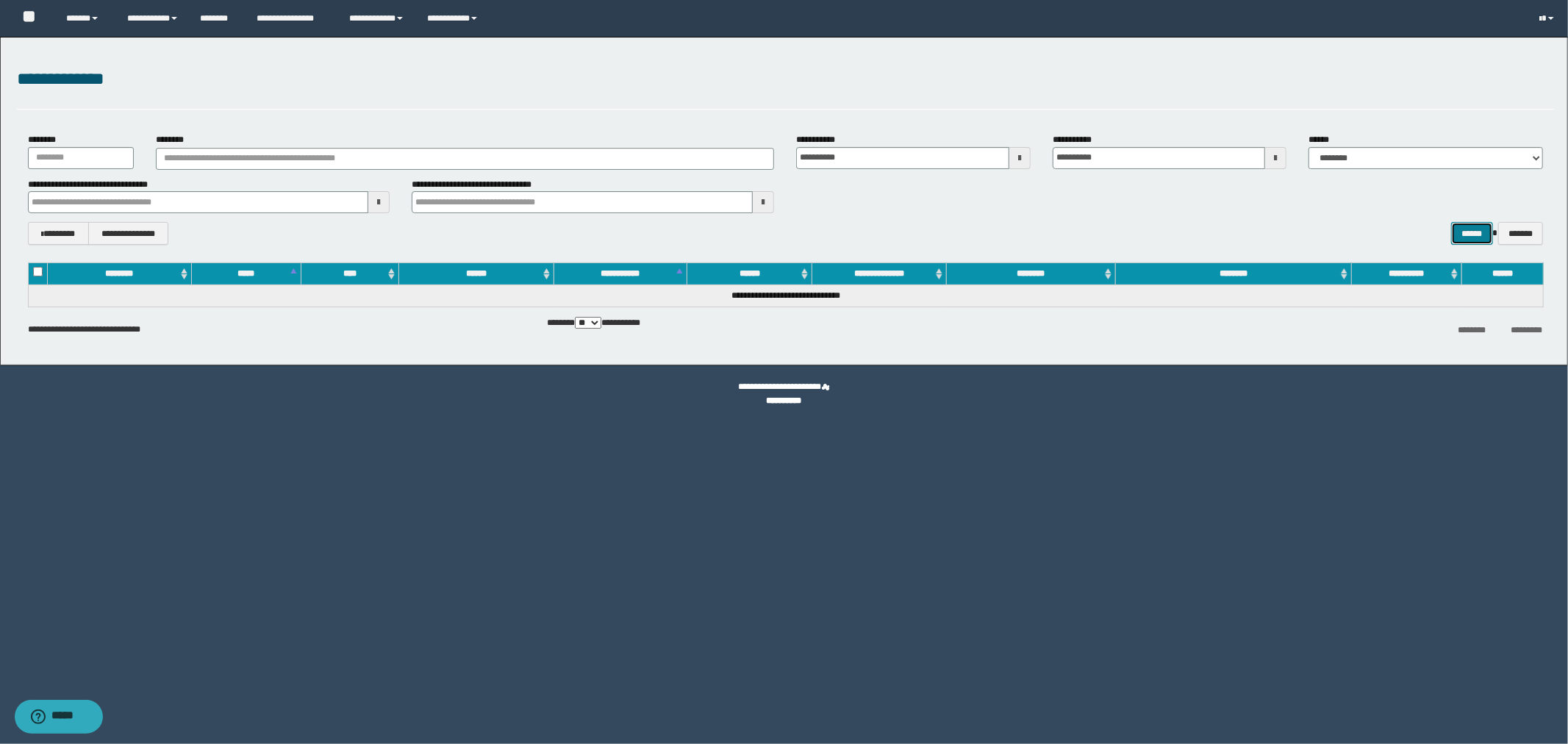 click on "******" at bounding box center [1472, 233] 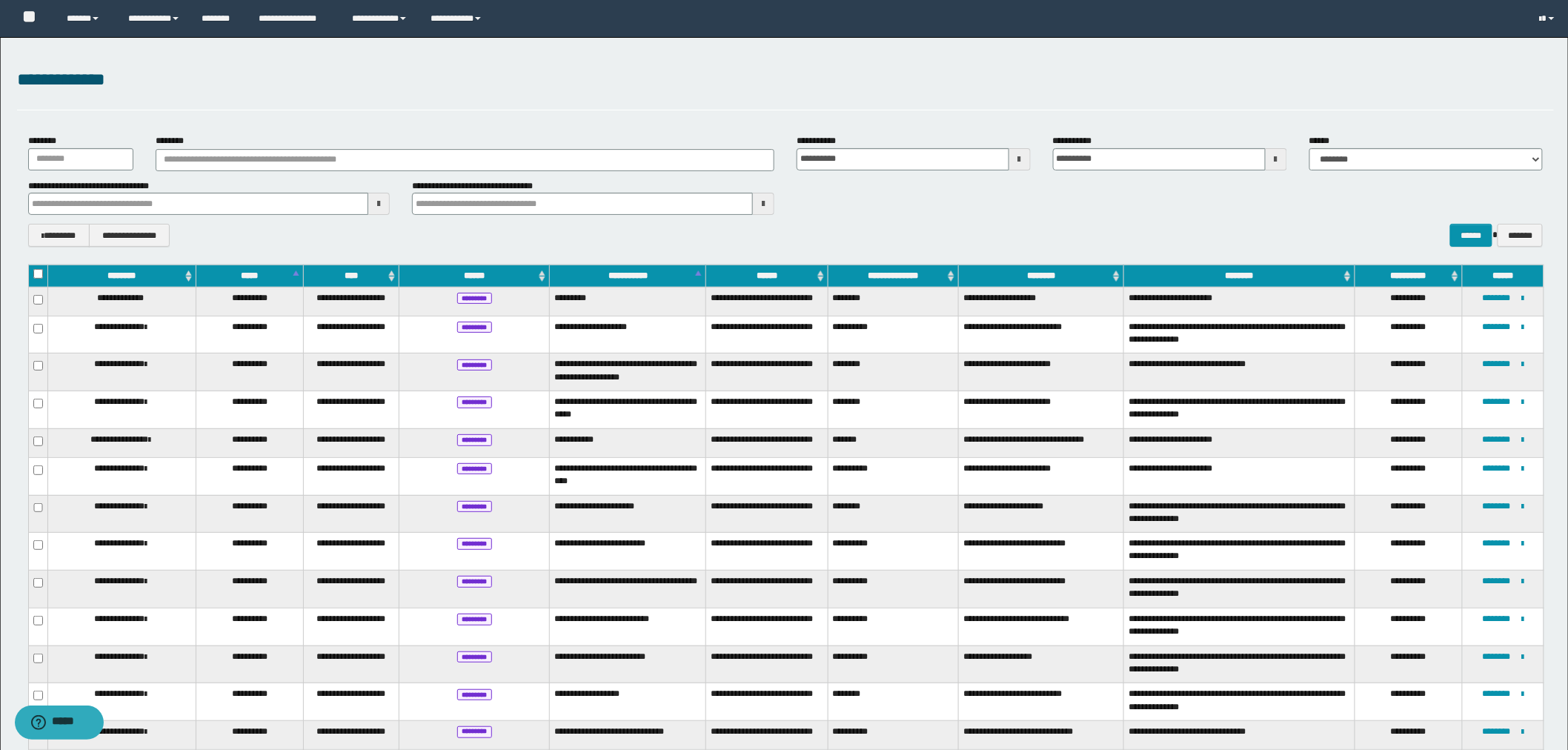 click on "********" at bounding box center (122, 276) 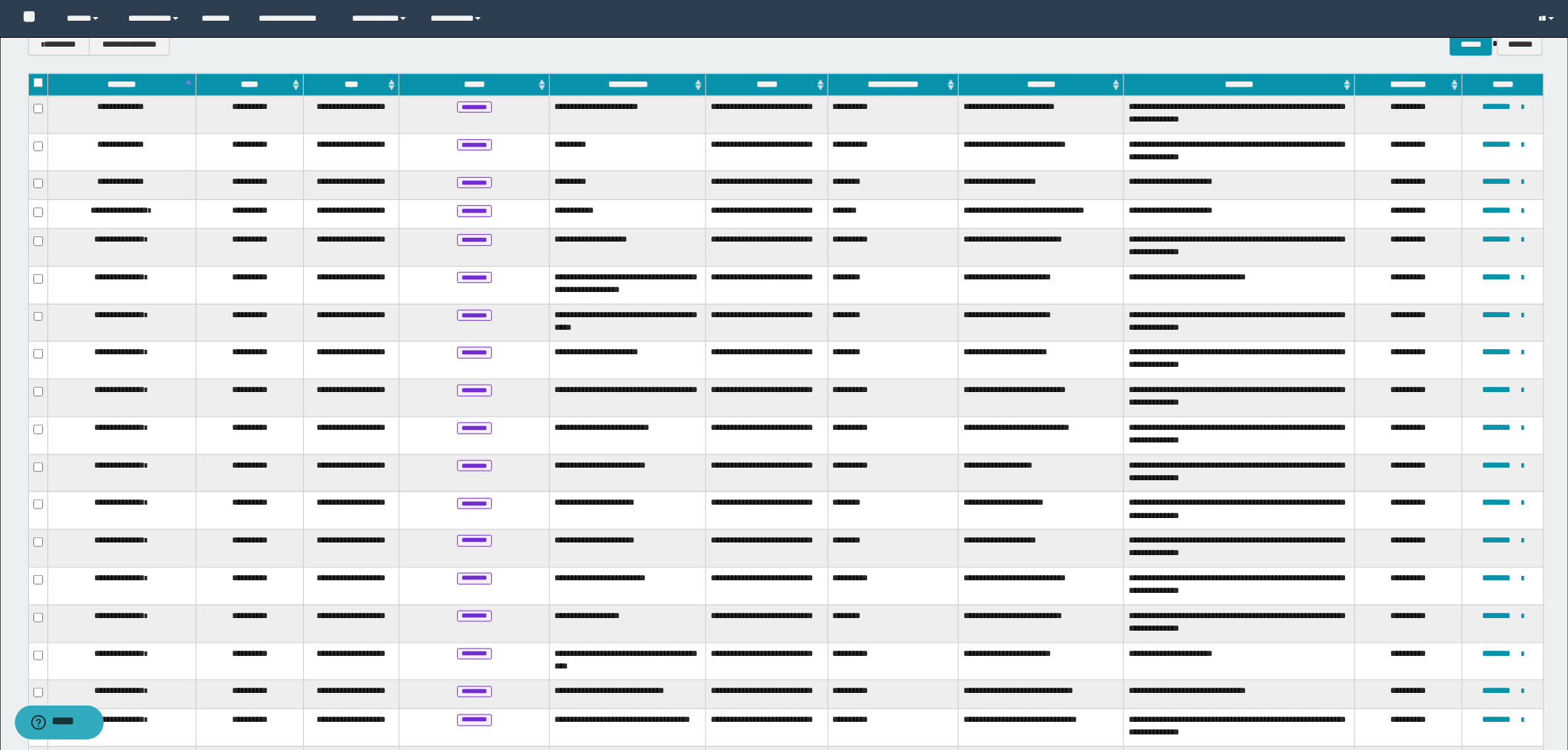 scroll, scrollTop: 27, scrollLeft: 0, axis: vertical 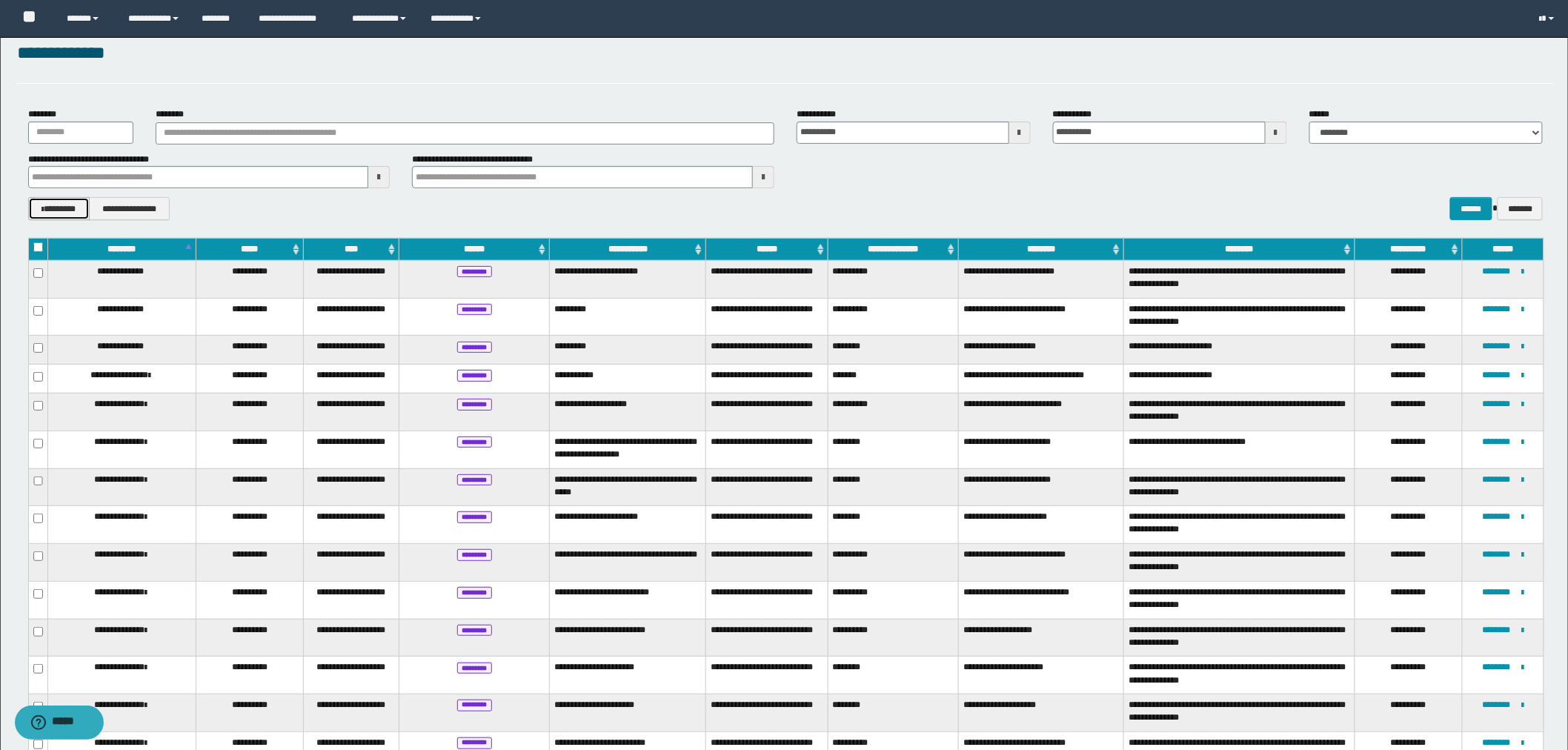 click on "********" at bounding box center [59, 208] 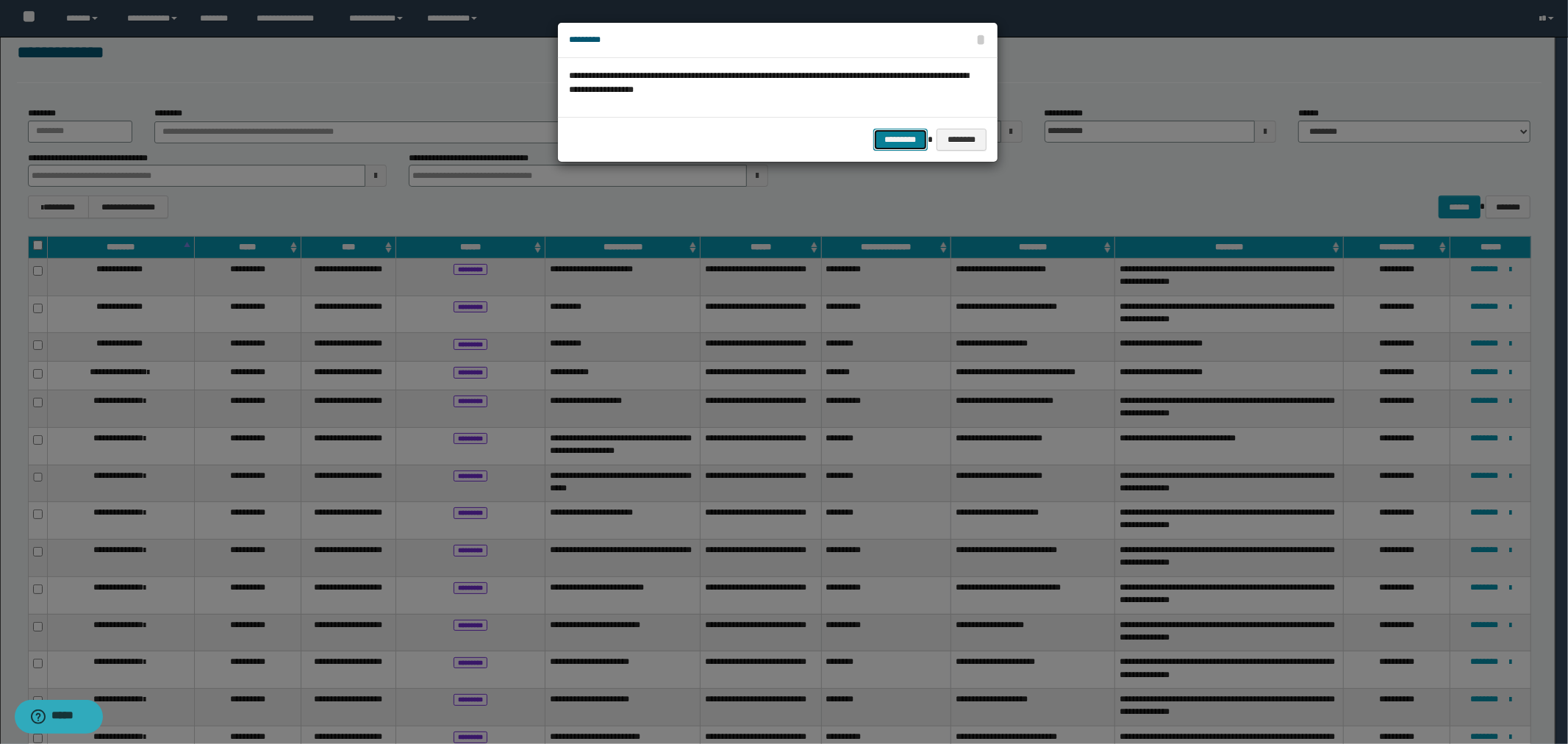 click on "*********" at bounding box center [901, 140] 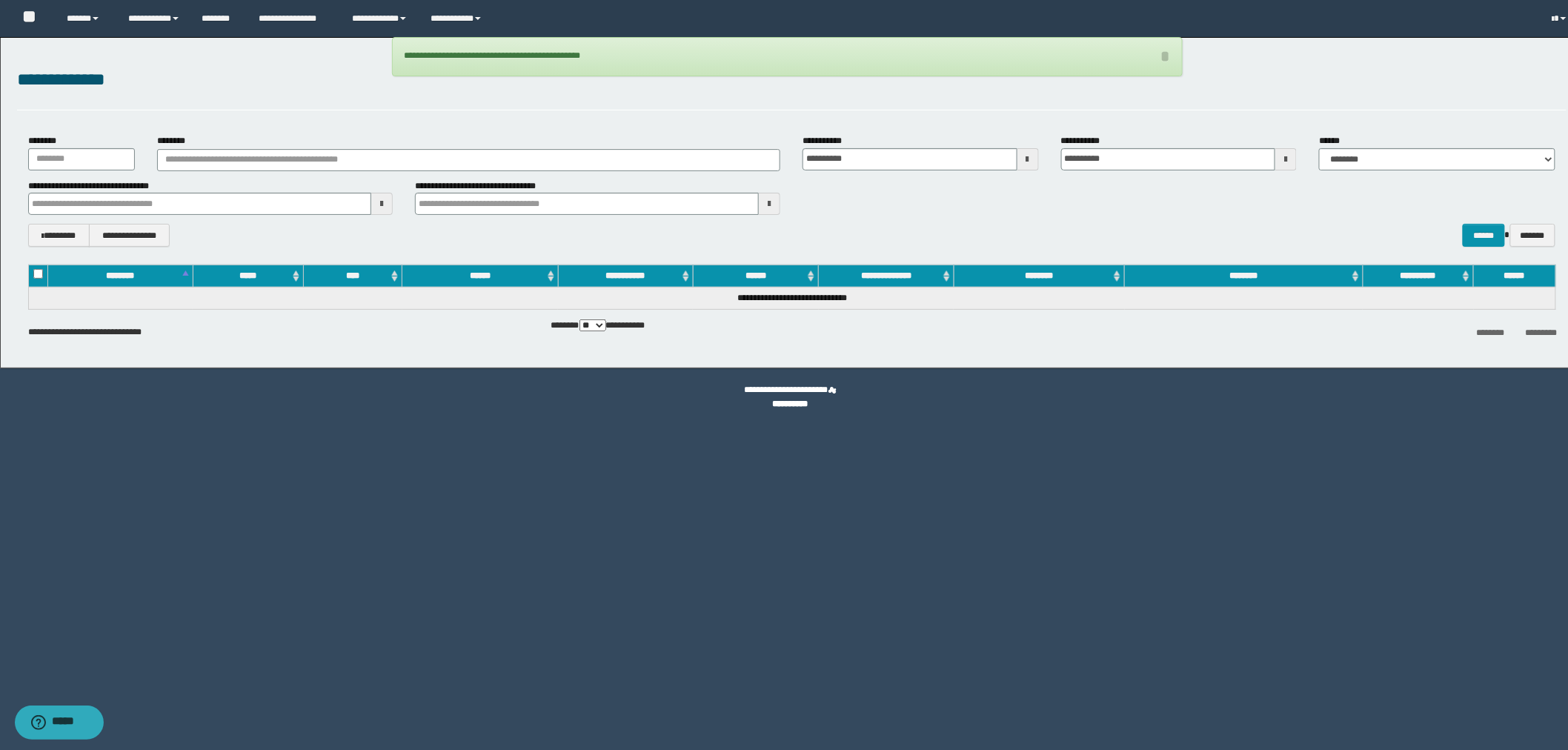 scroll, scrollTop: 0, scrollLeft: 0, axis: both 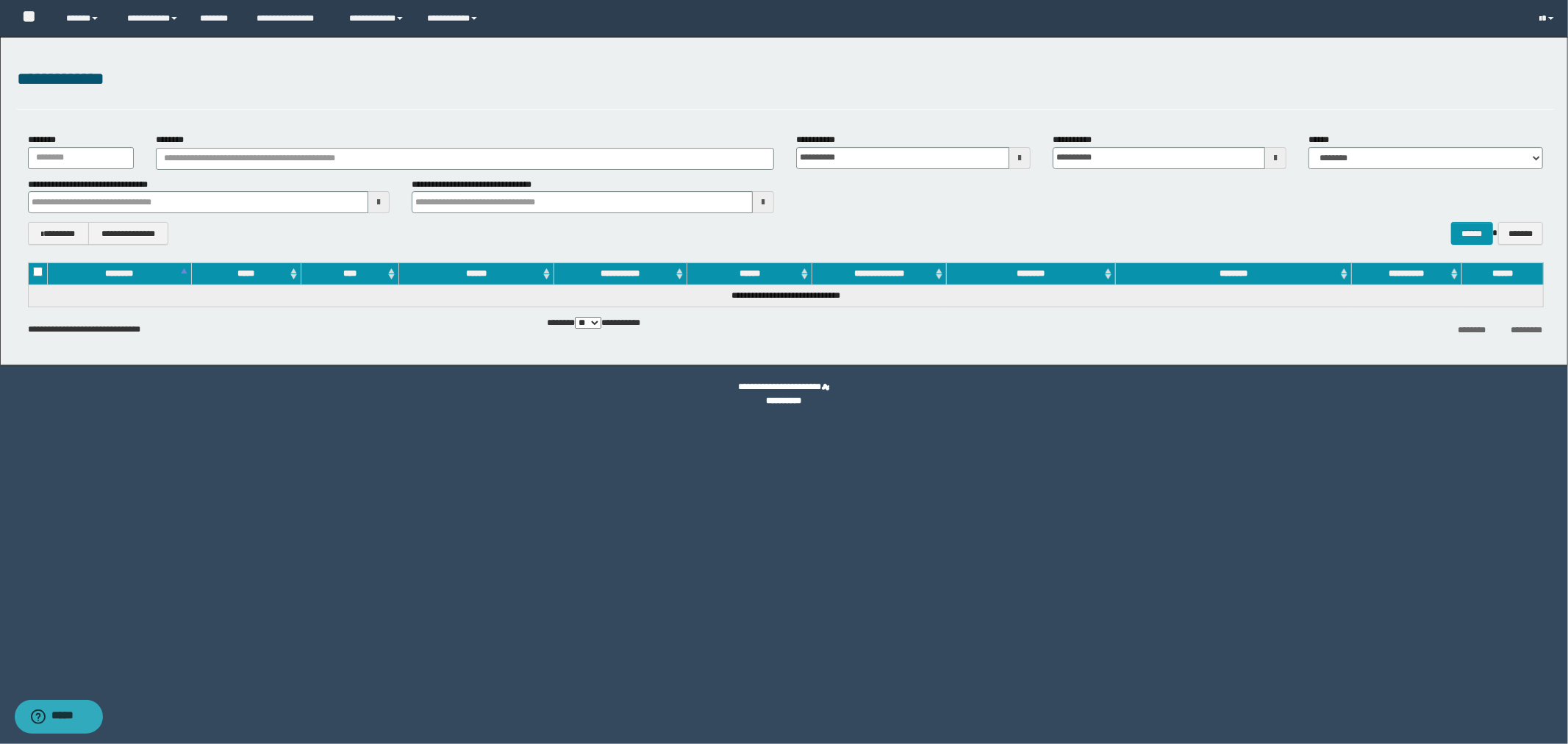 drag, startPoint x: 376, startPoint y: 206, endPoint x: 365, endPoint y: 196, distance: 14.86607 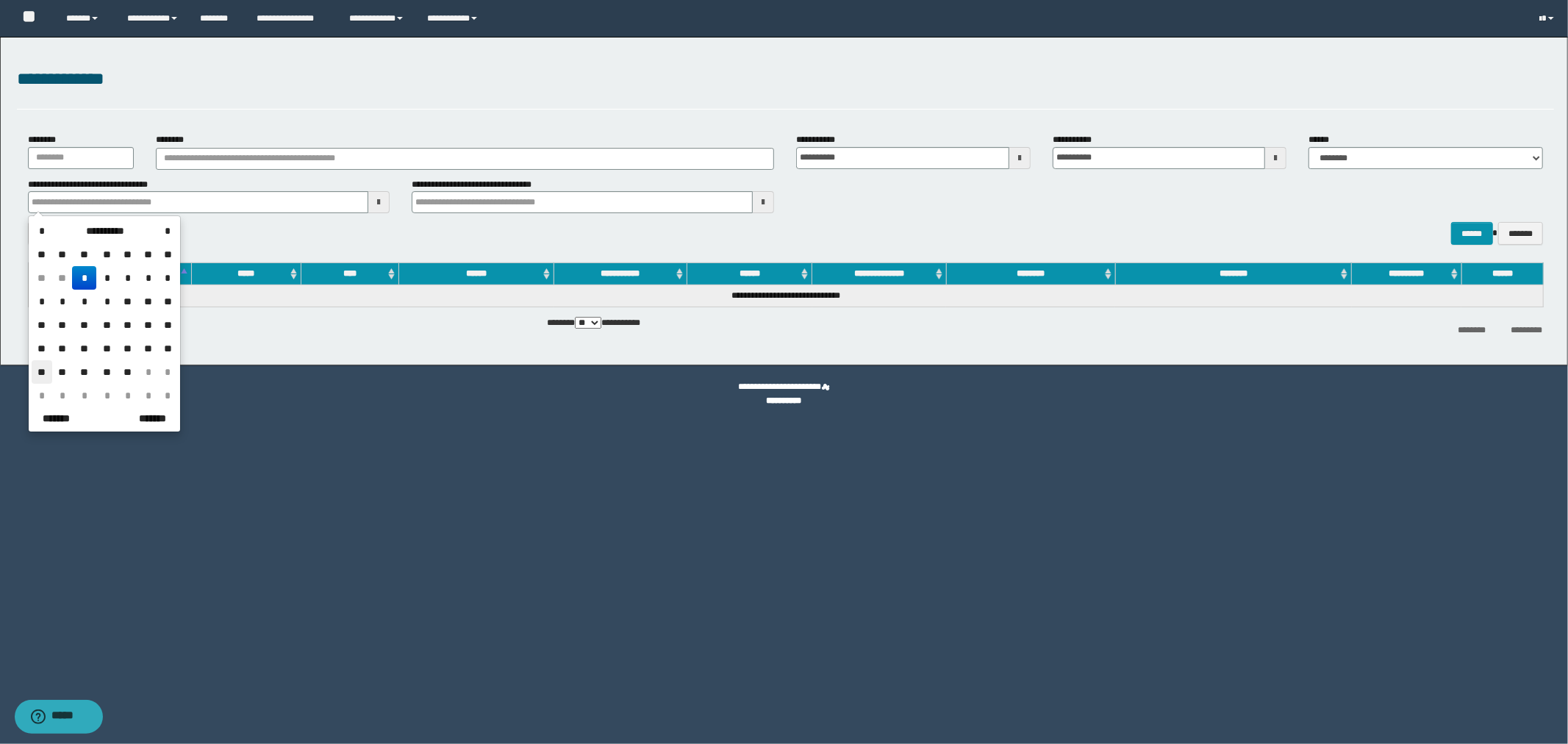 click on "**" at bounding box center [42, 372] 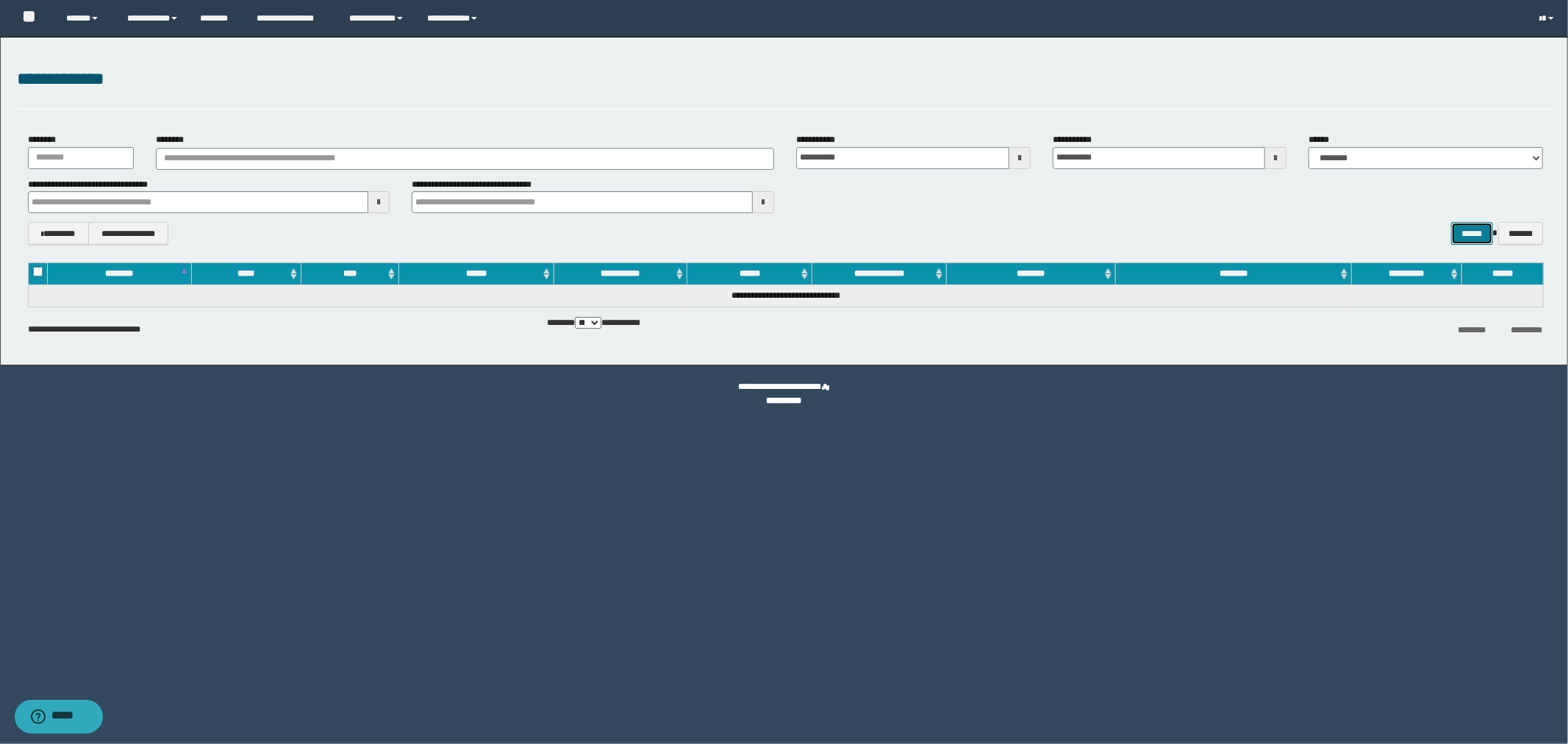 click on "******" at bounding box center (1472, 233) 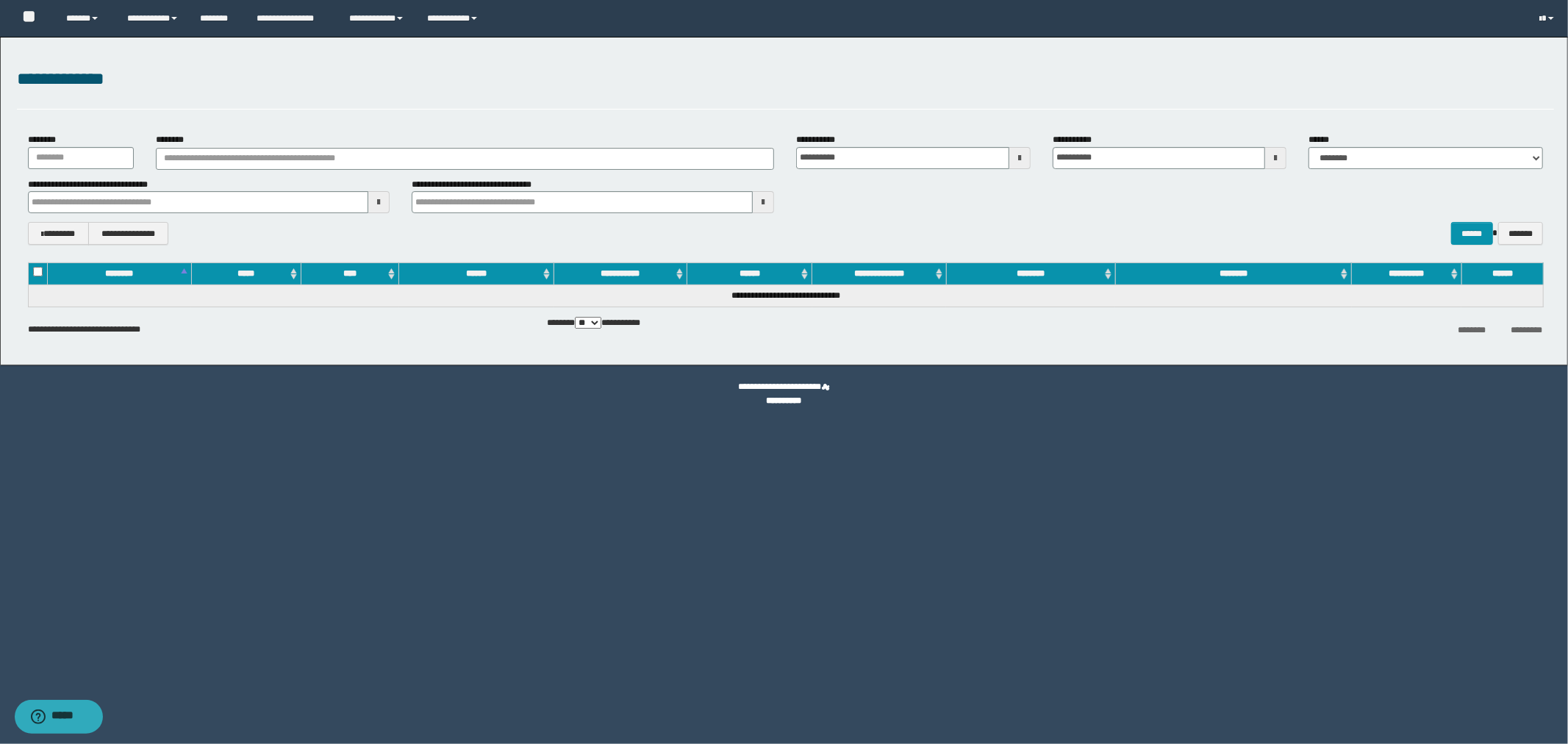 click at bounding box center [763, 202] 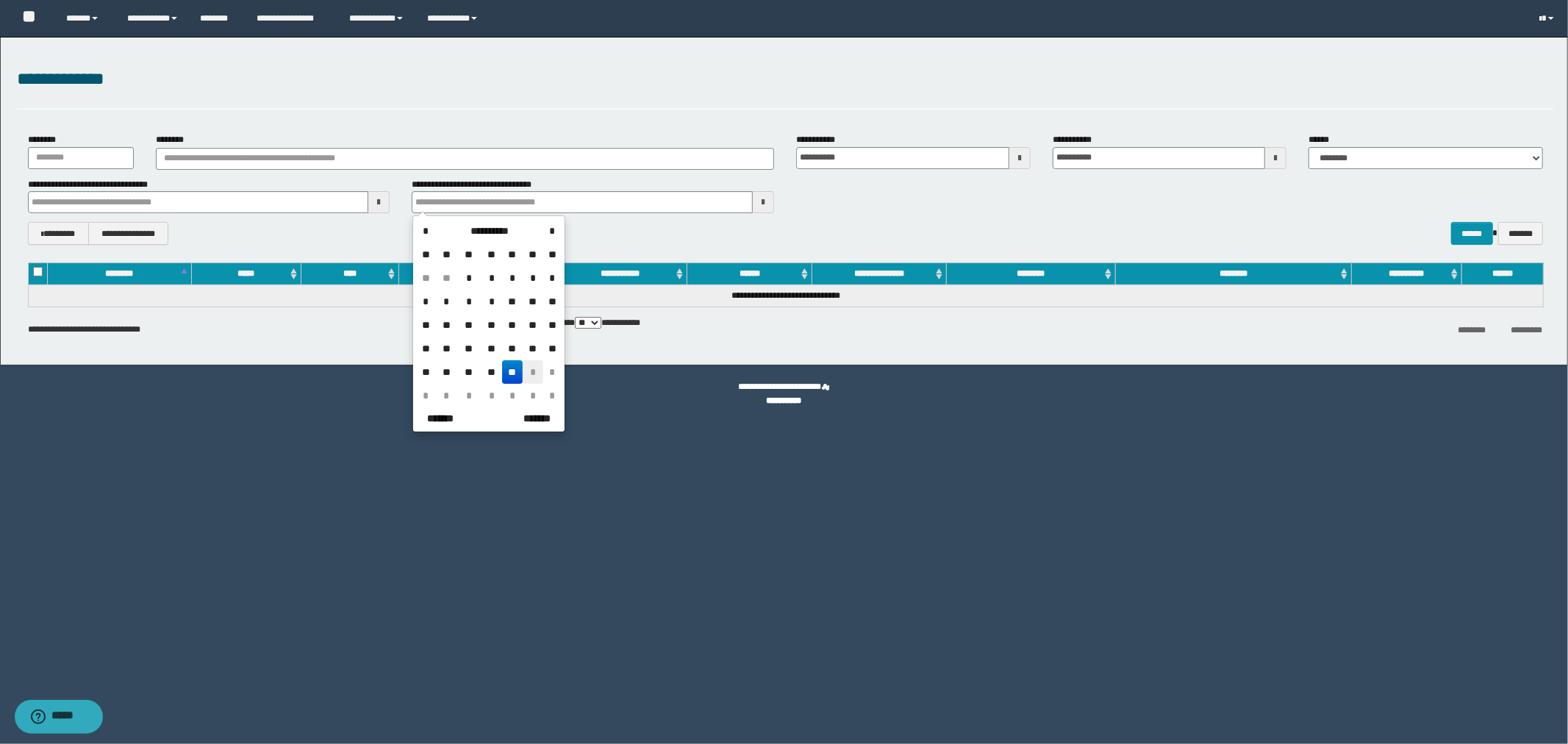 click on "*" at bounding box center [533, 372] 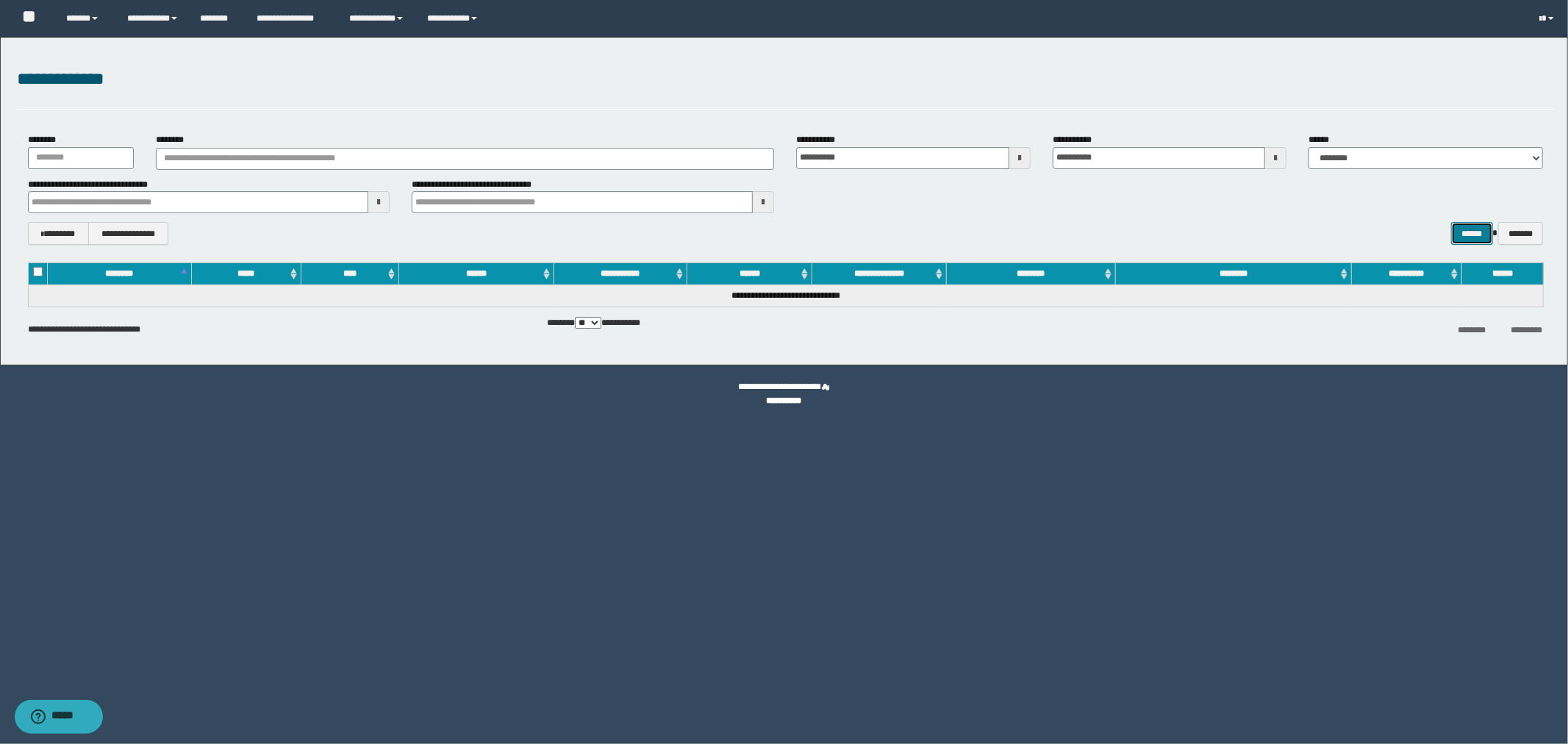 click on "******" at bounding box center [1472, 233] 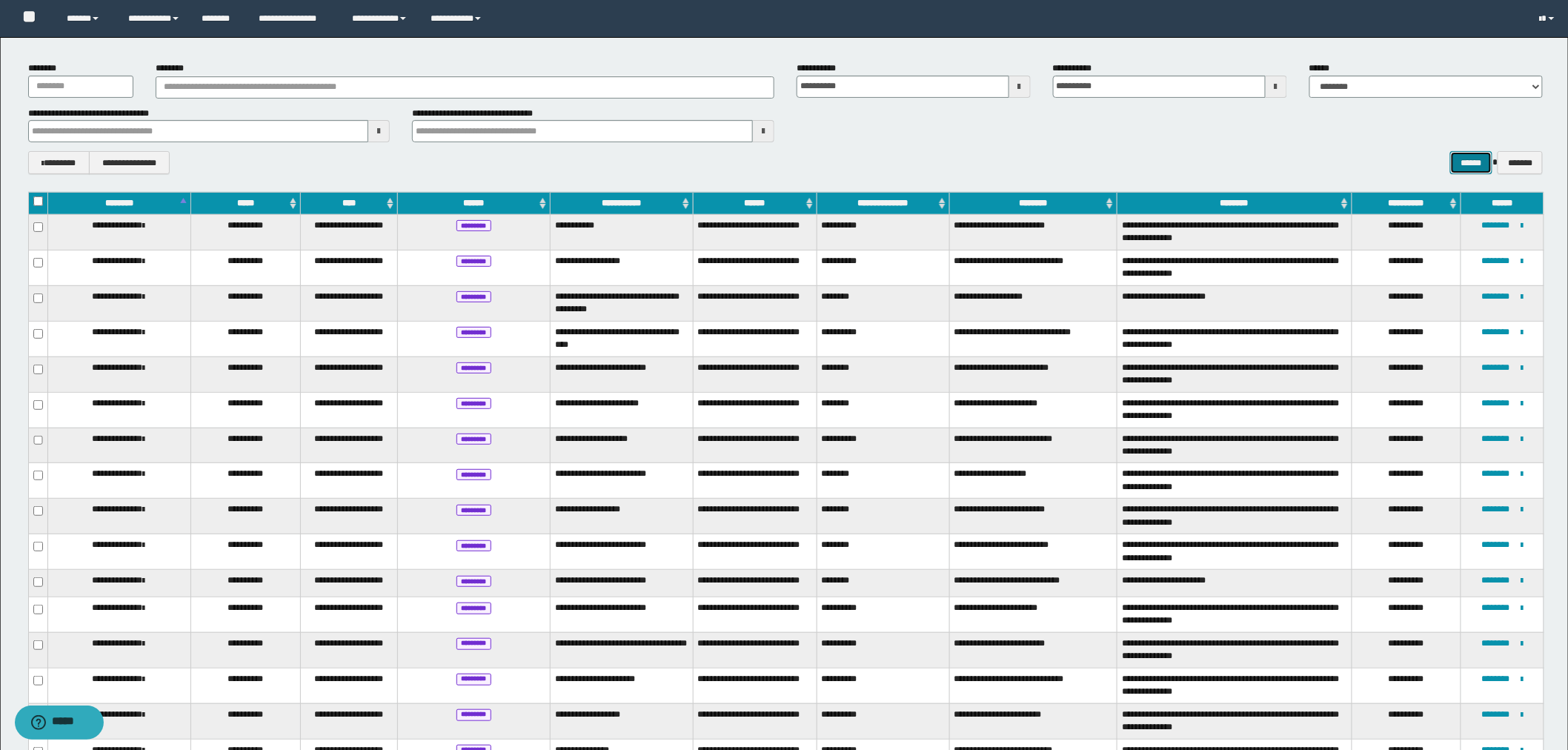 scroll, scrollTop: 0, scrollLeft: 0, axis: both 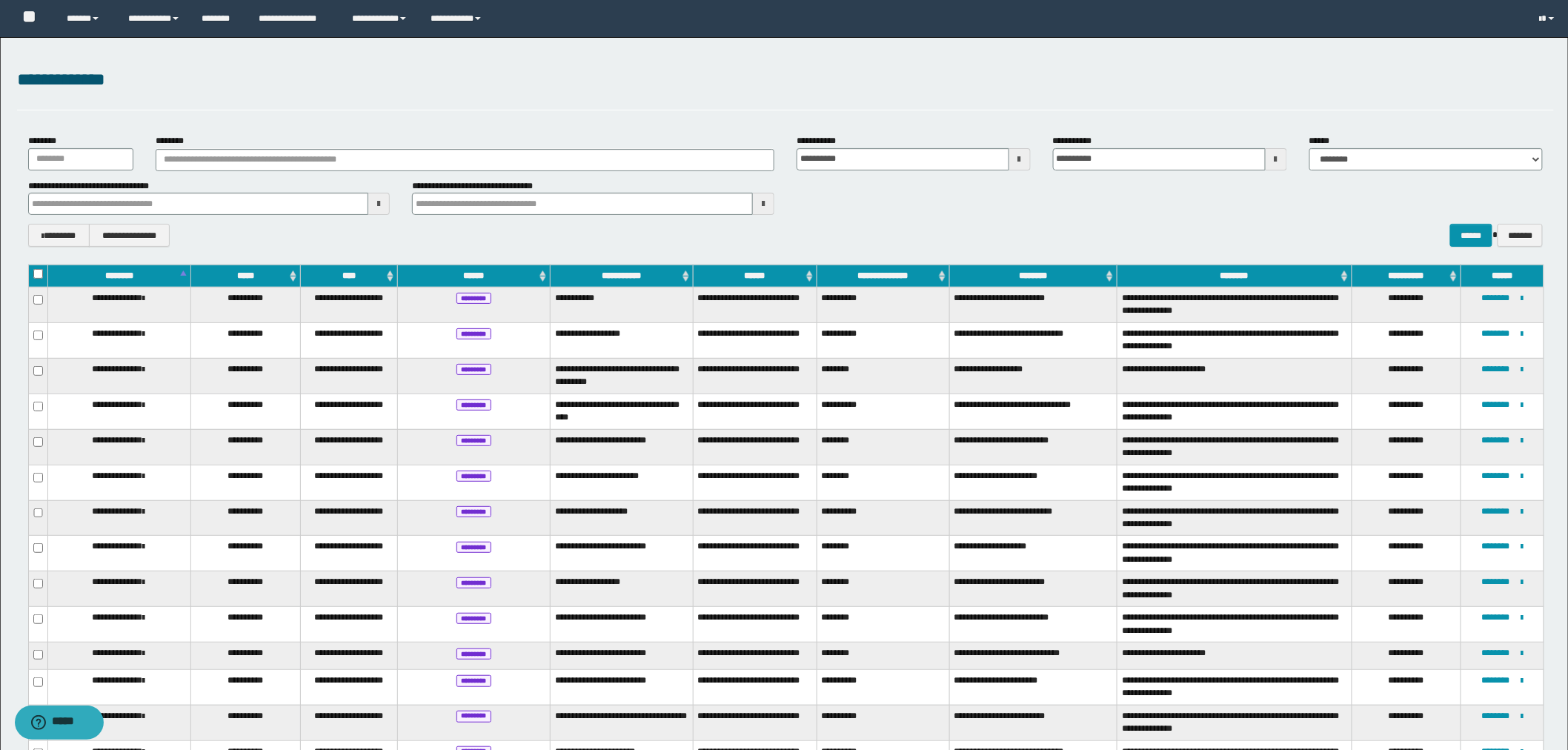 click on "********" at bounding box center (119, 276) 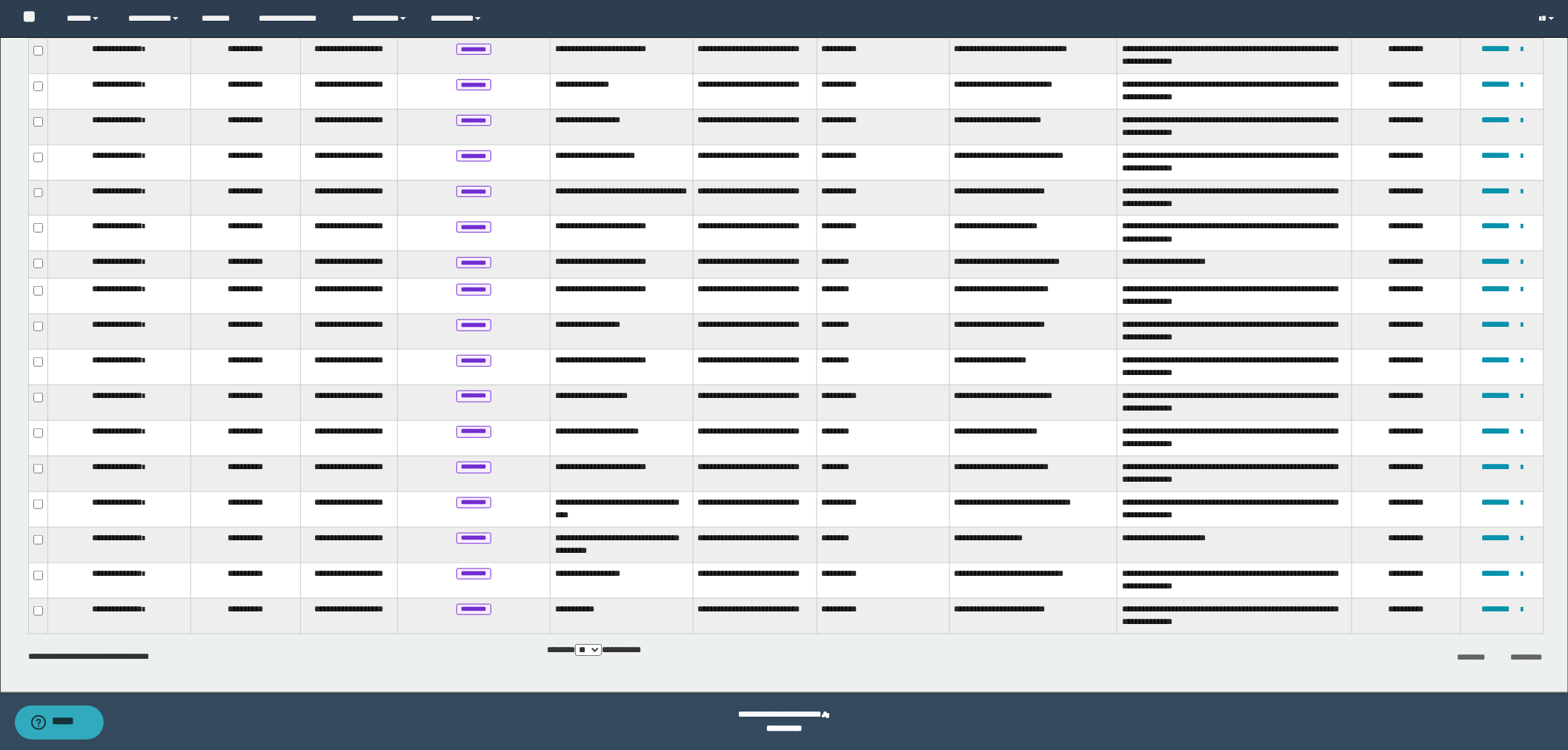 scroll, scrollTop: 0, scrollLeft: 0, axis: both 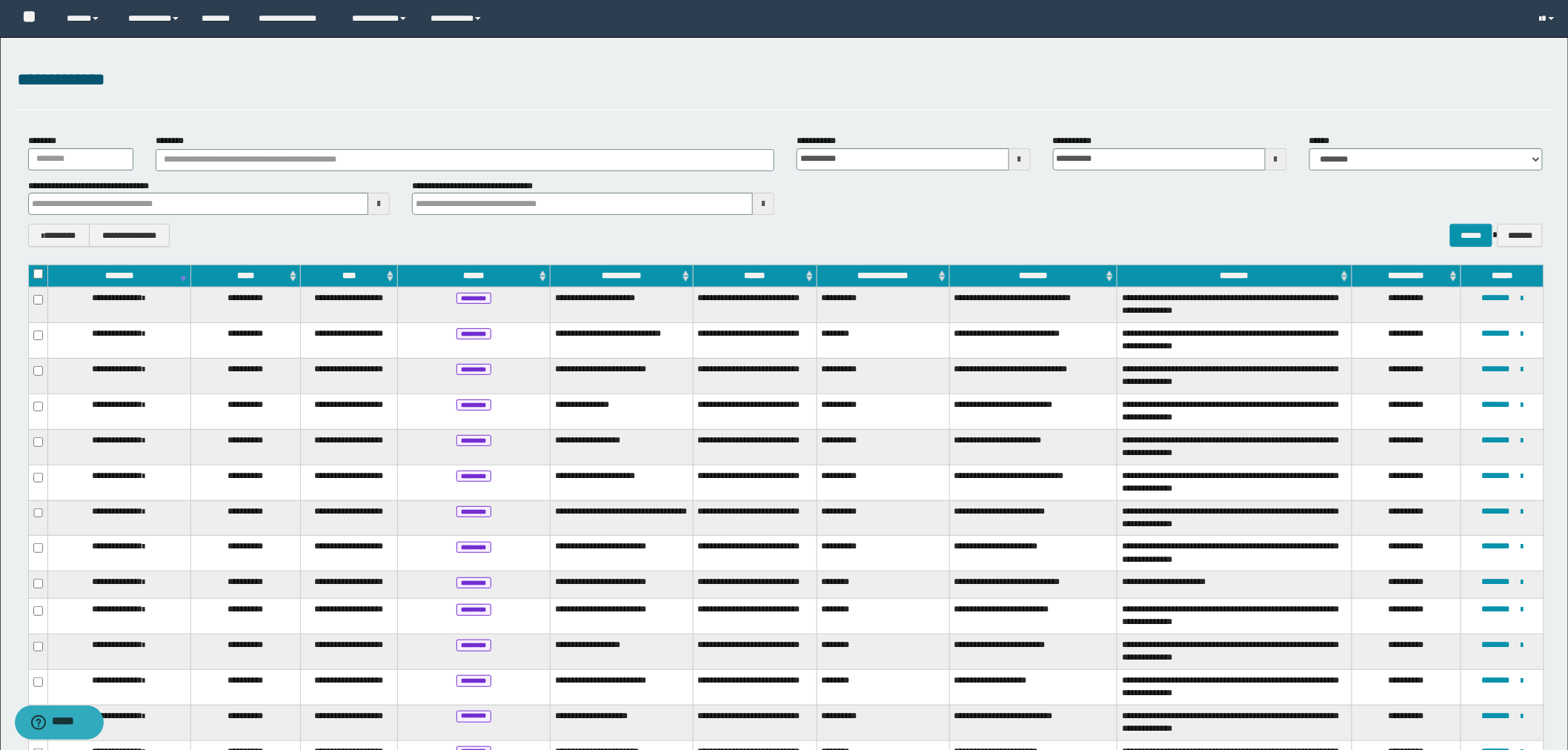 click on "********" at bounding box center [119, 276] 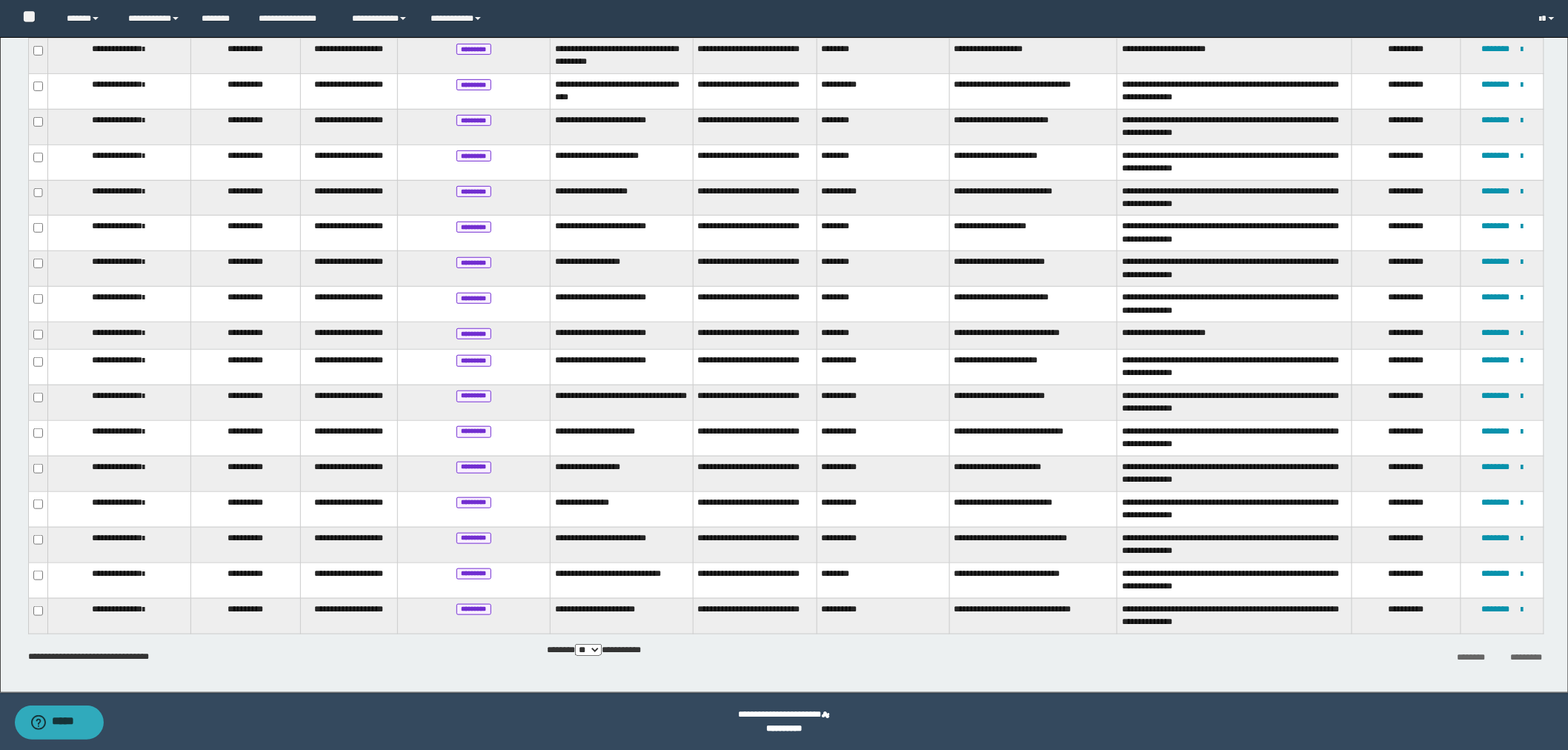 scroll, scrollTop: 0, scrollLeft: 0, axis: both 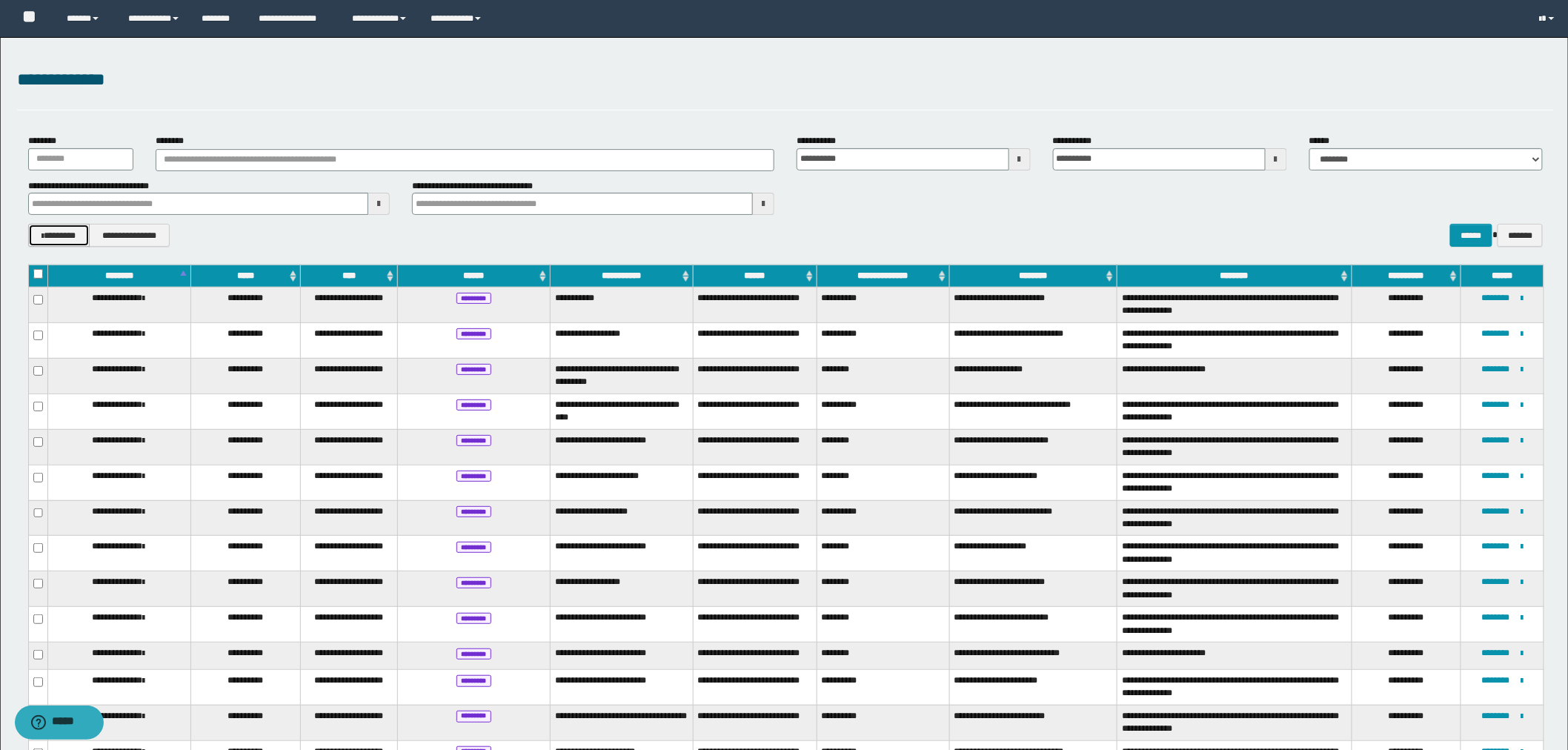 click on "********" at bounding box center [59, 235] 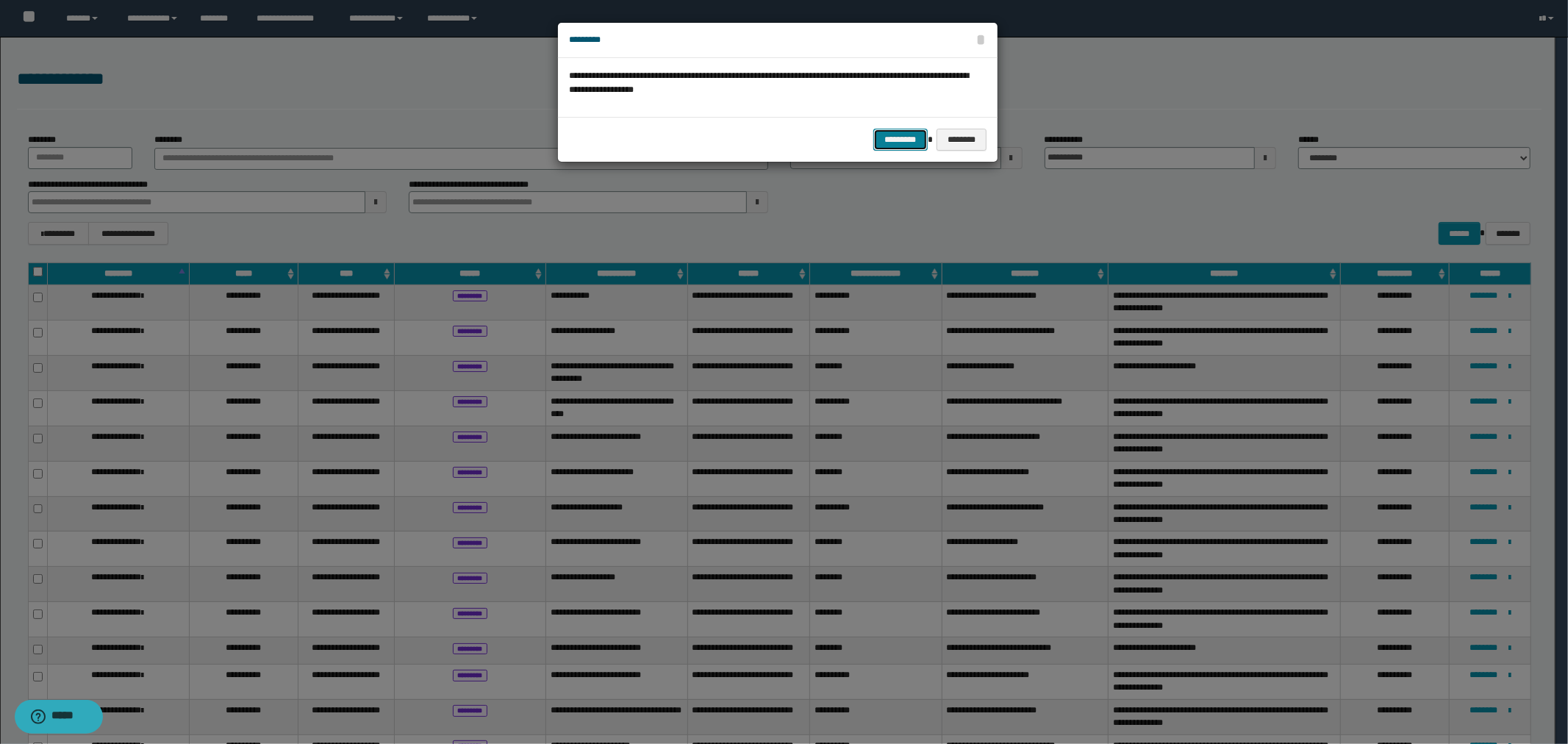 click on "*********" at bounding box center [901, 140] 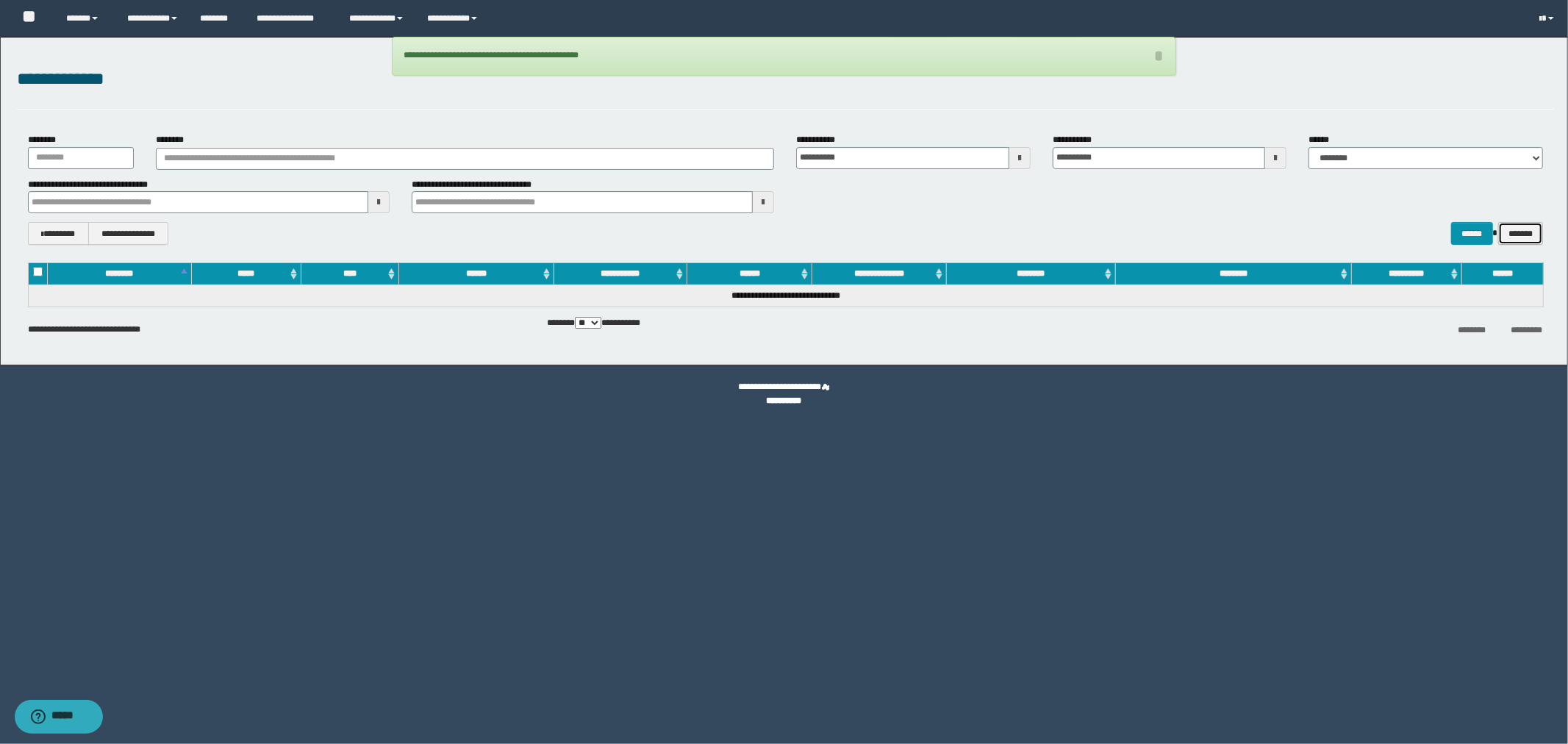 click on "*******" at bounding box center (1520, 233) 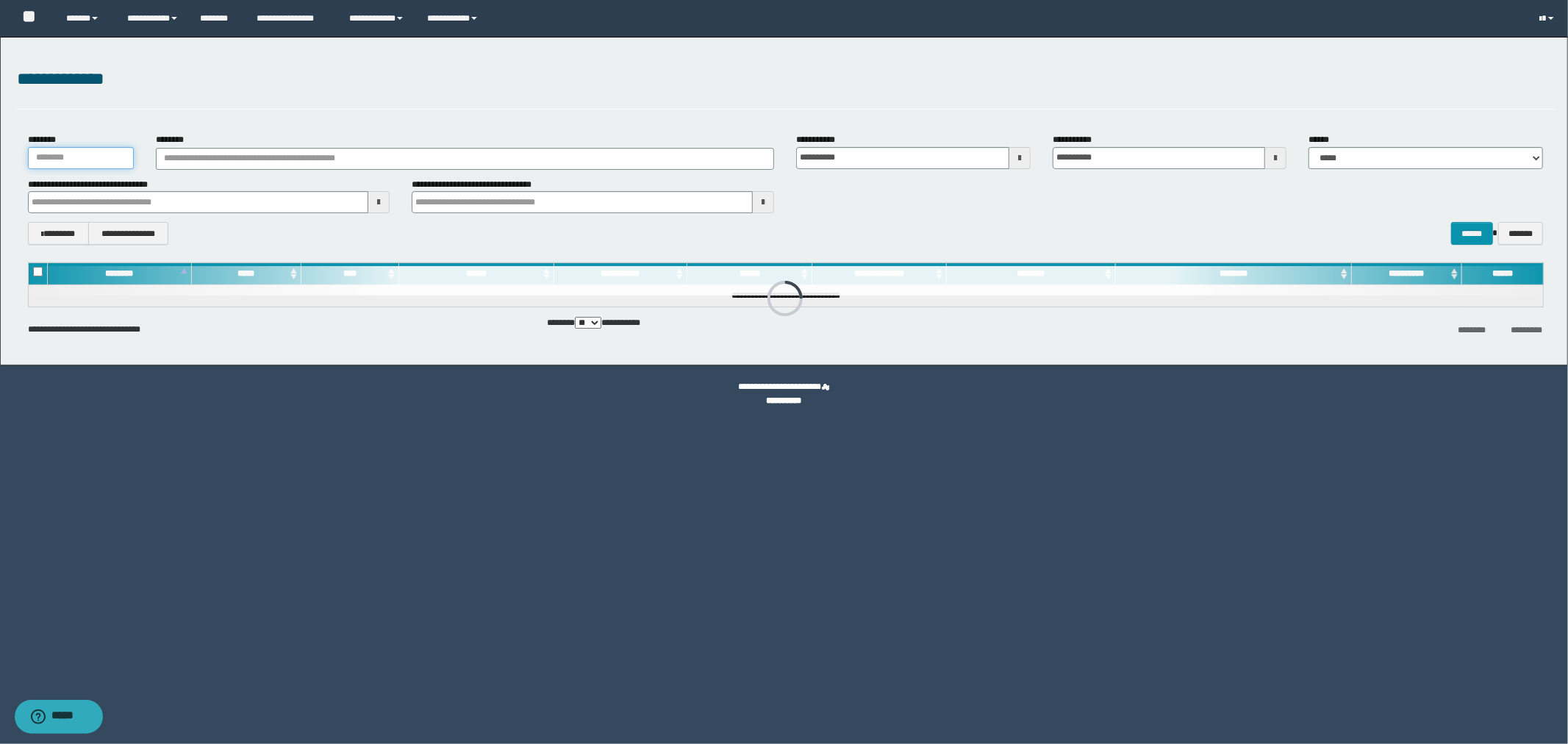 click on "********" at bounding box center [81, 158] 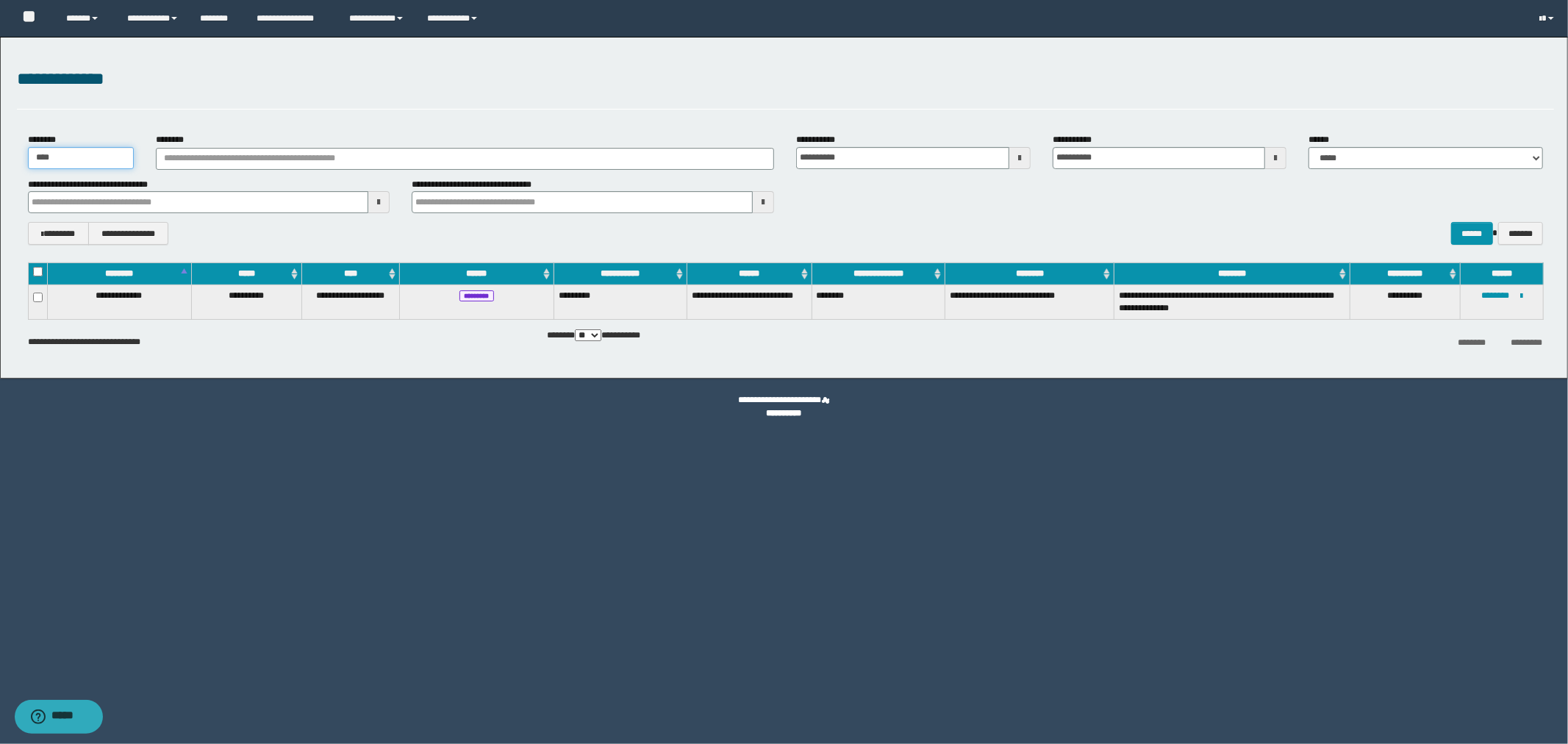 type on "****" 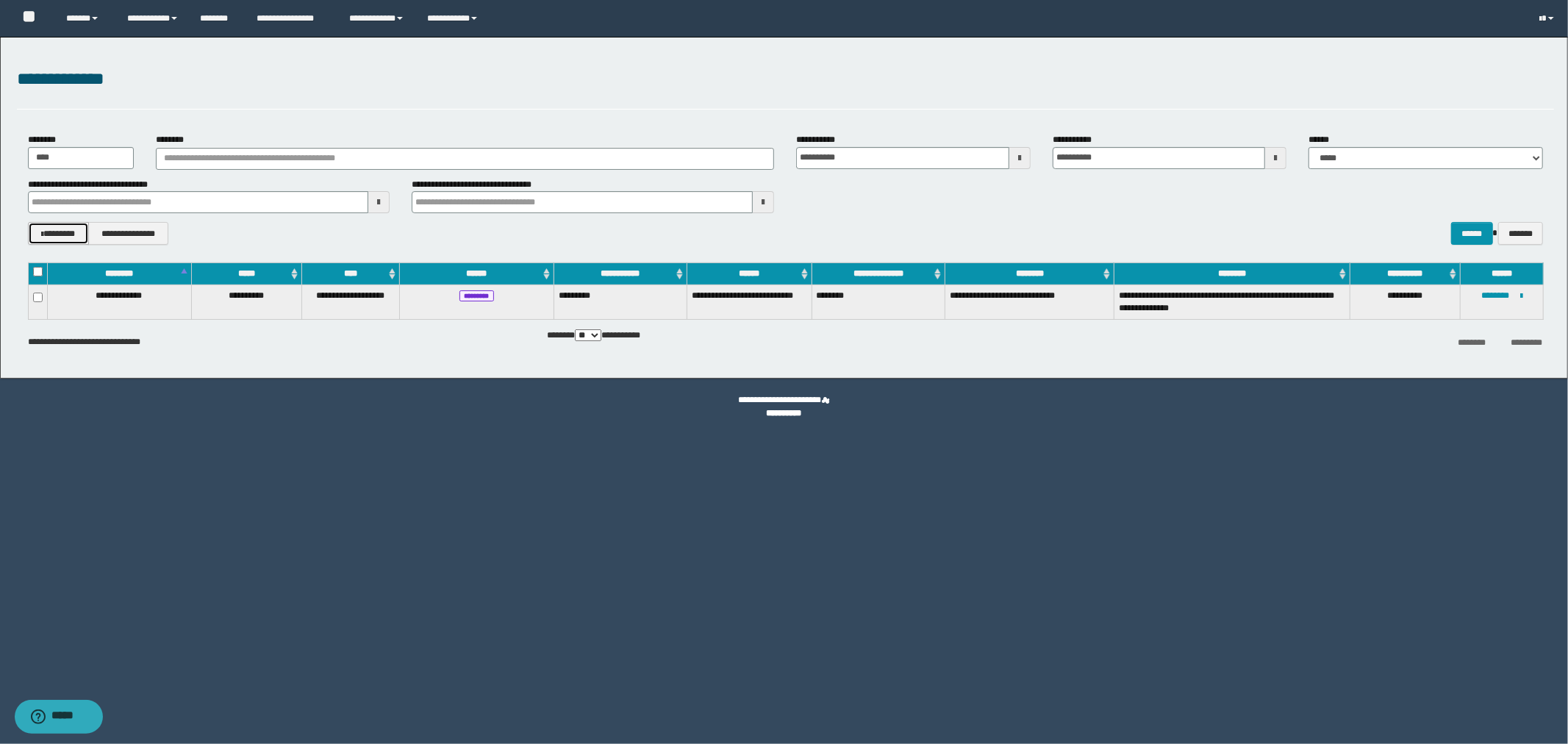 click on "********" at bounding box center [58, 233] 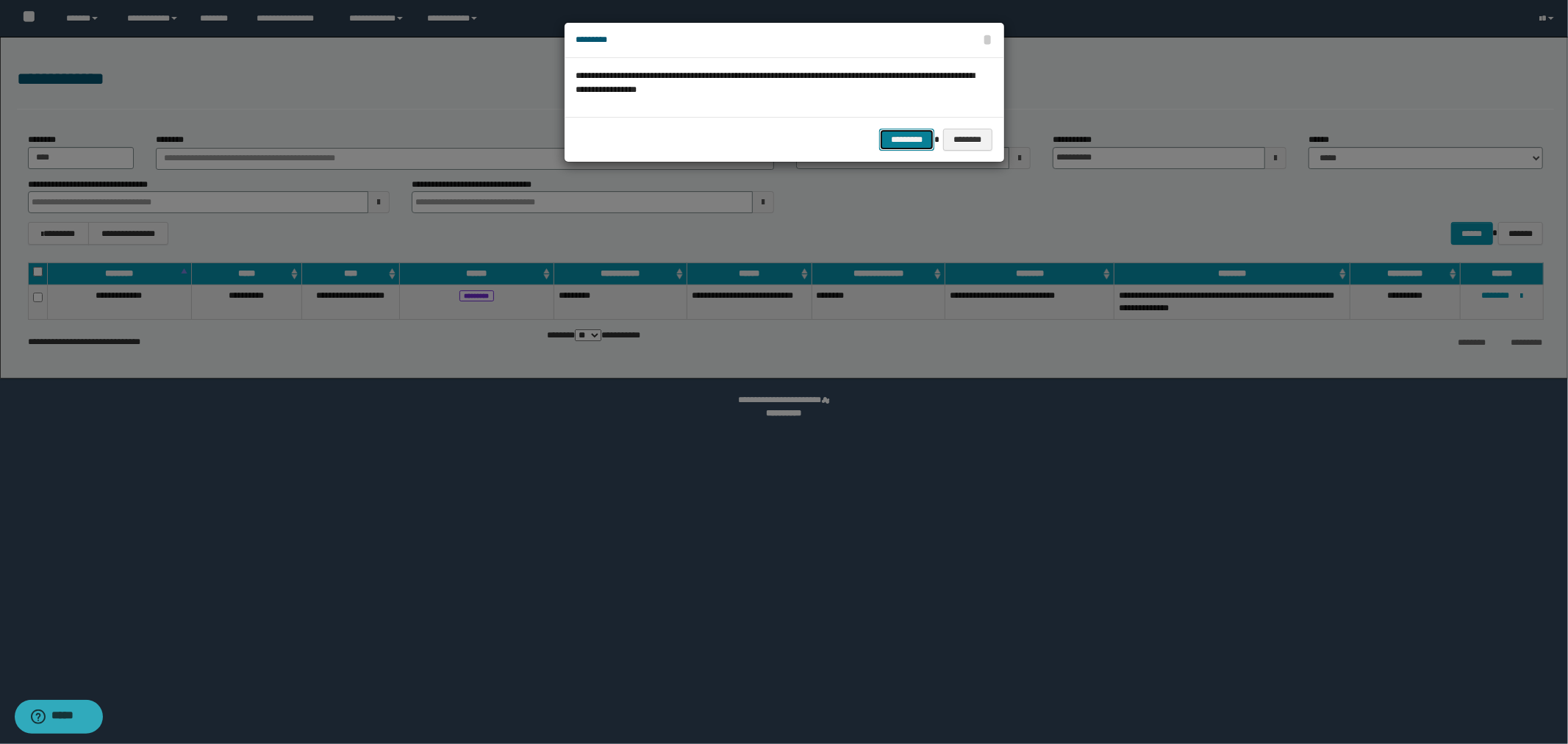 click on "*********" at bounding box center [906, 140] 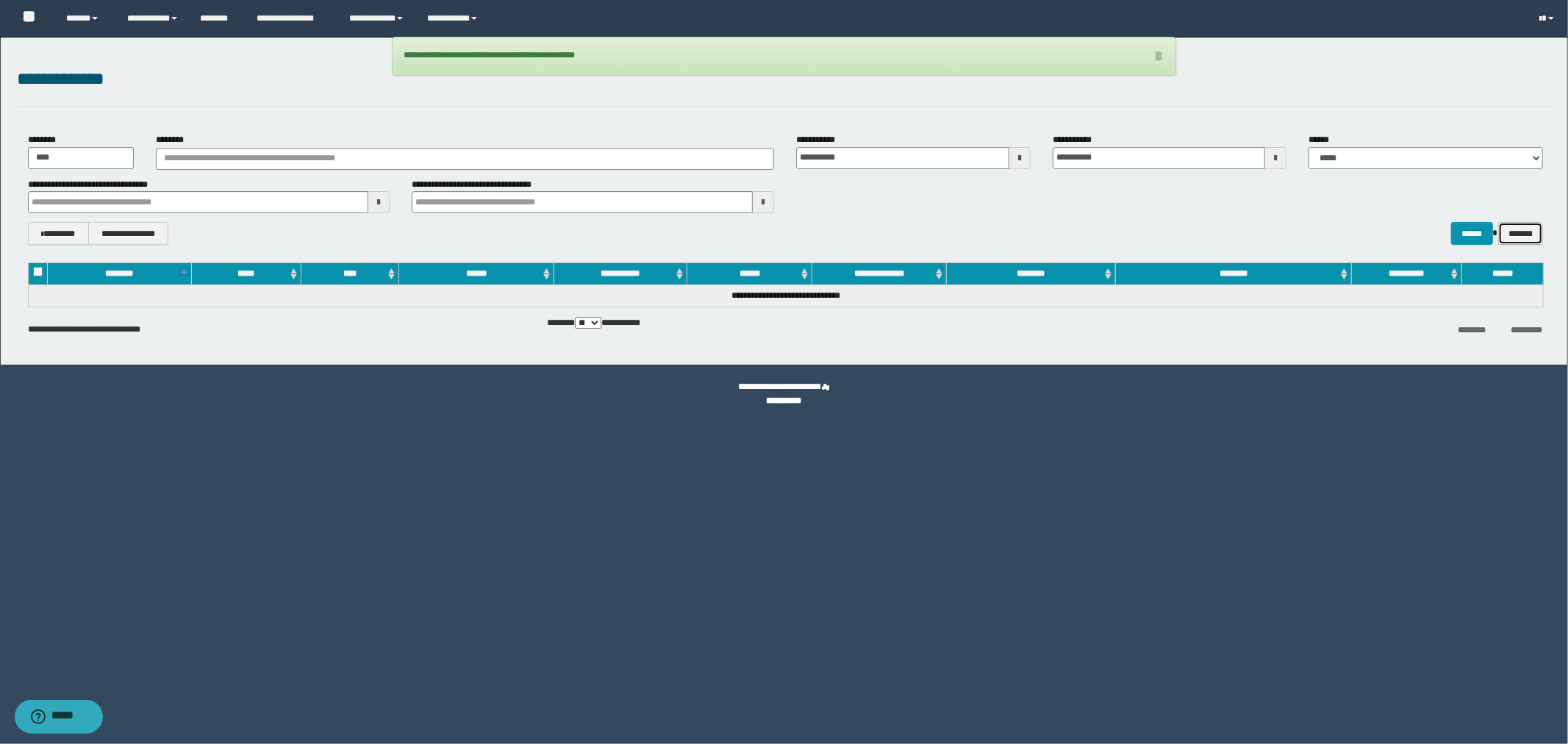 click on "*******" at bounding box center (1520, 233) 